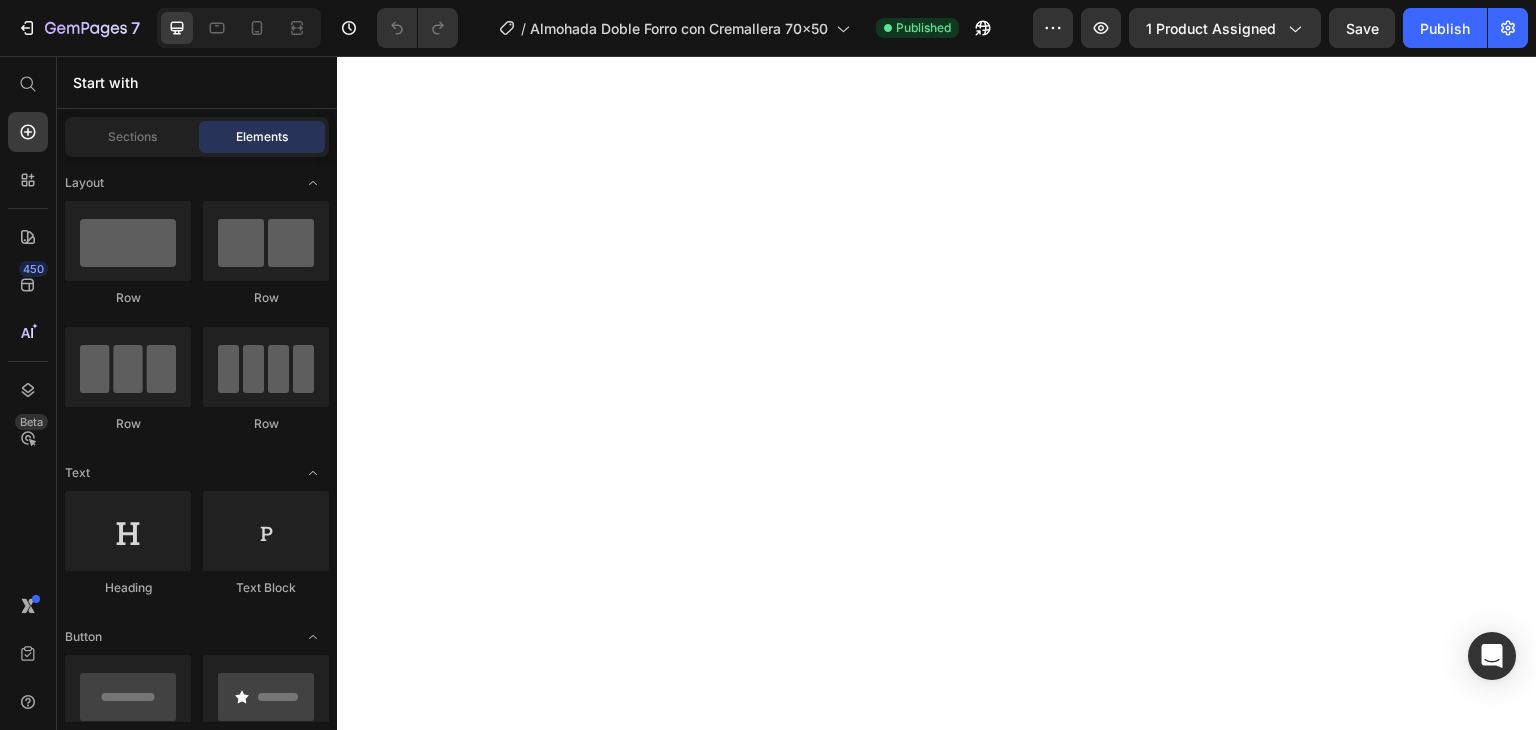 scroll, scrollTop: 0, scrollLeft: 0, axis: both 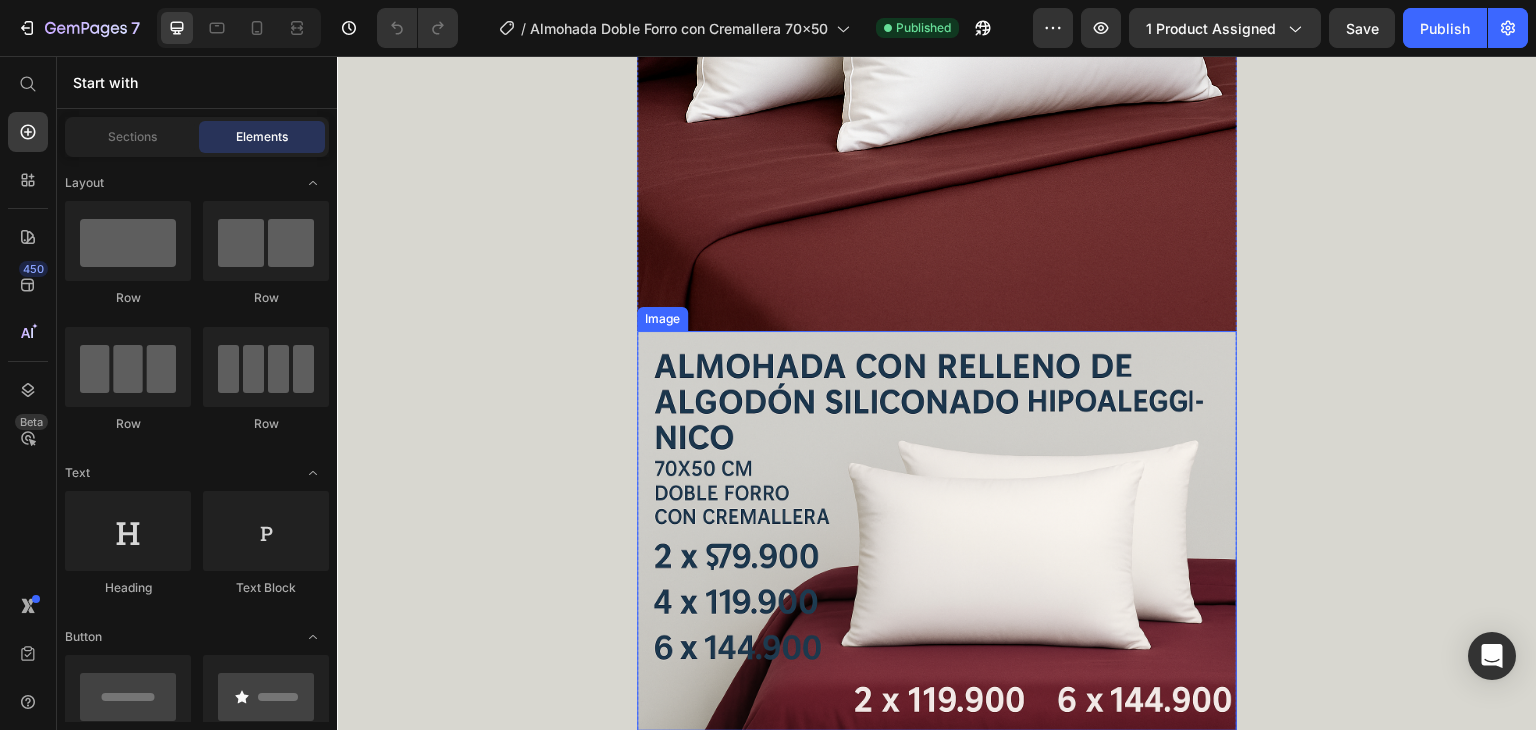 click at bounding box center [937, 531] 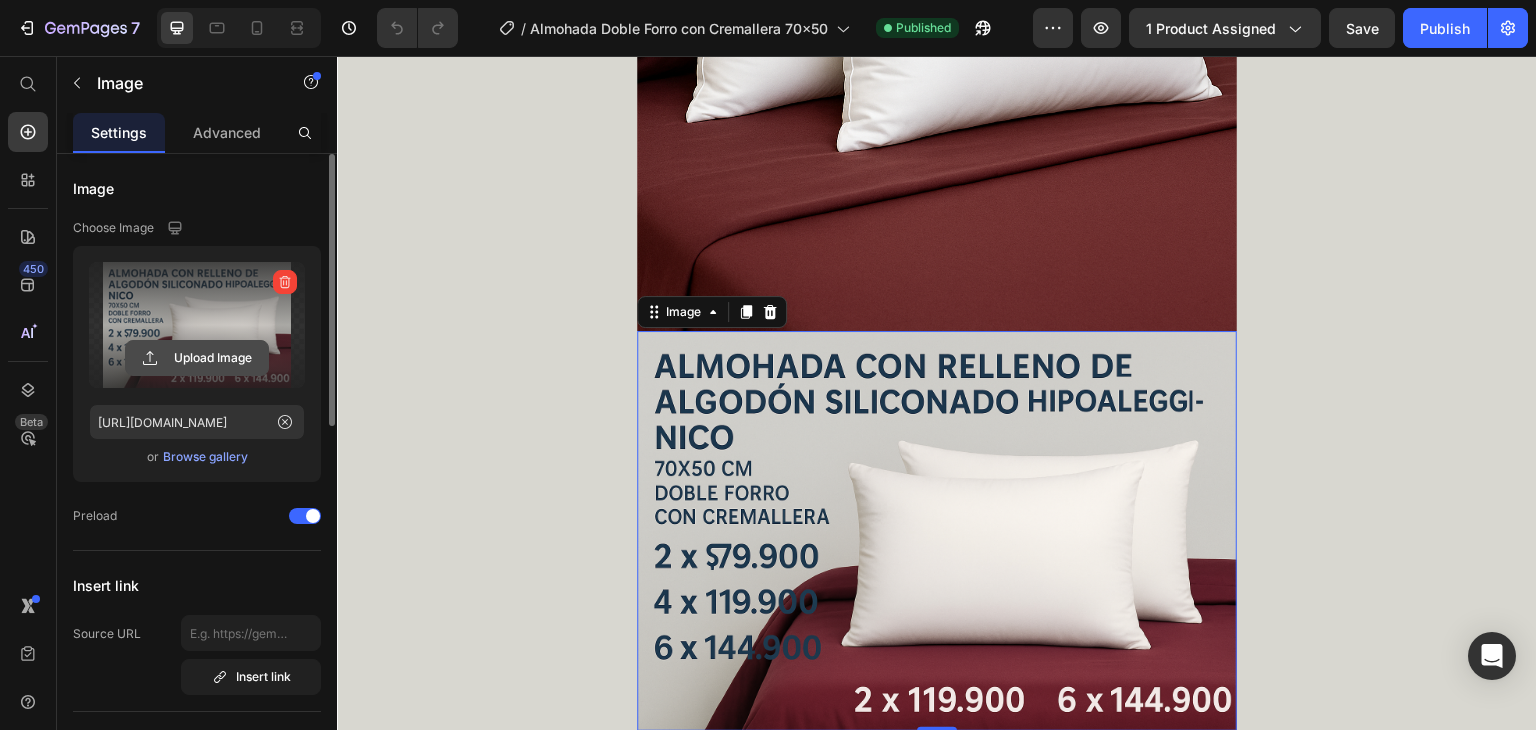 click 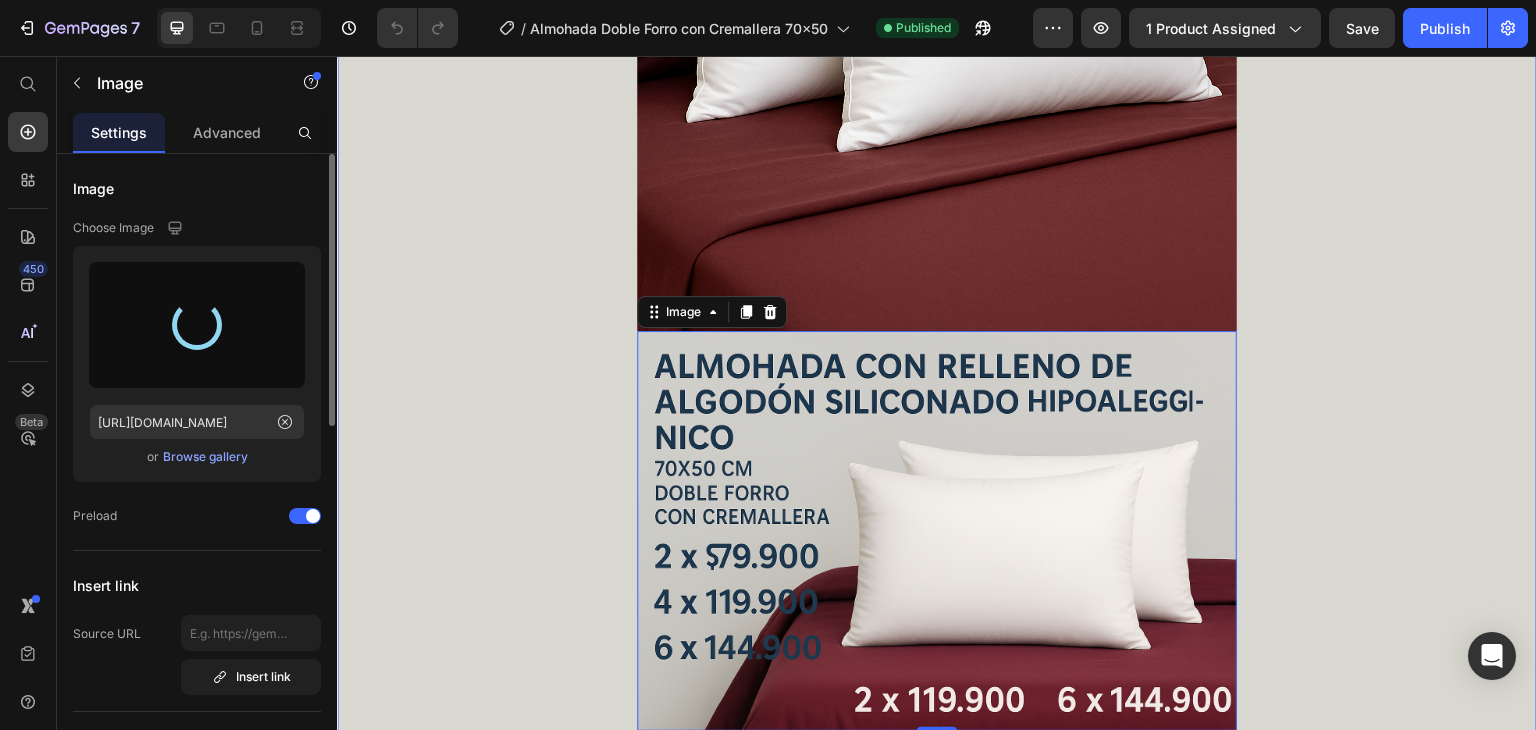 type on "[URL][DOMAIN_NAME]" 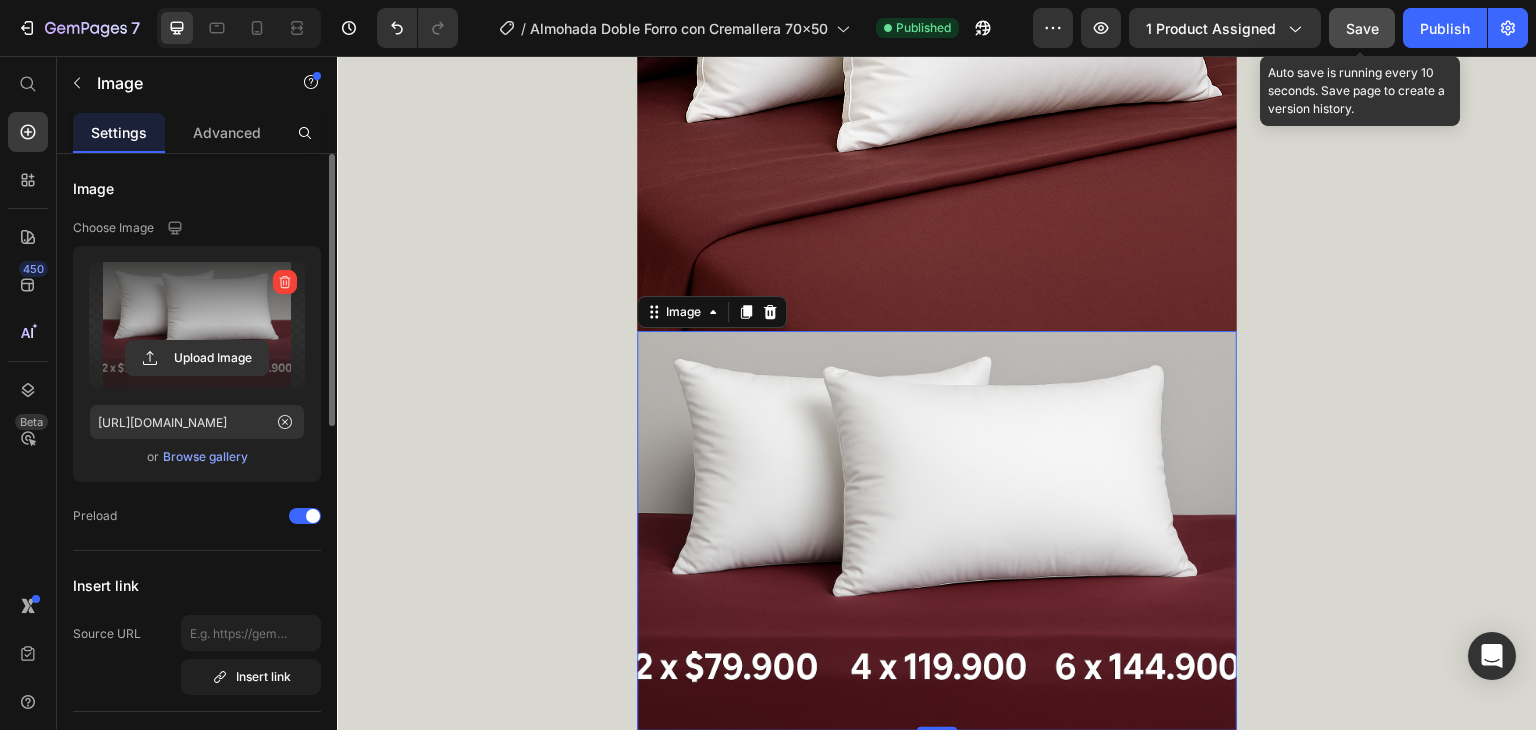 click on "Save" 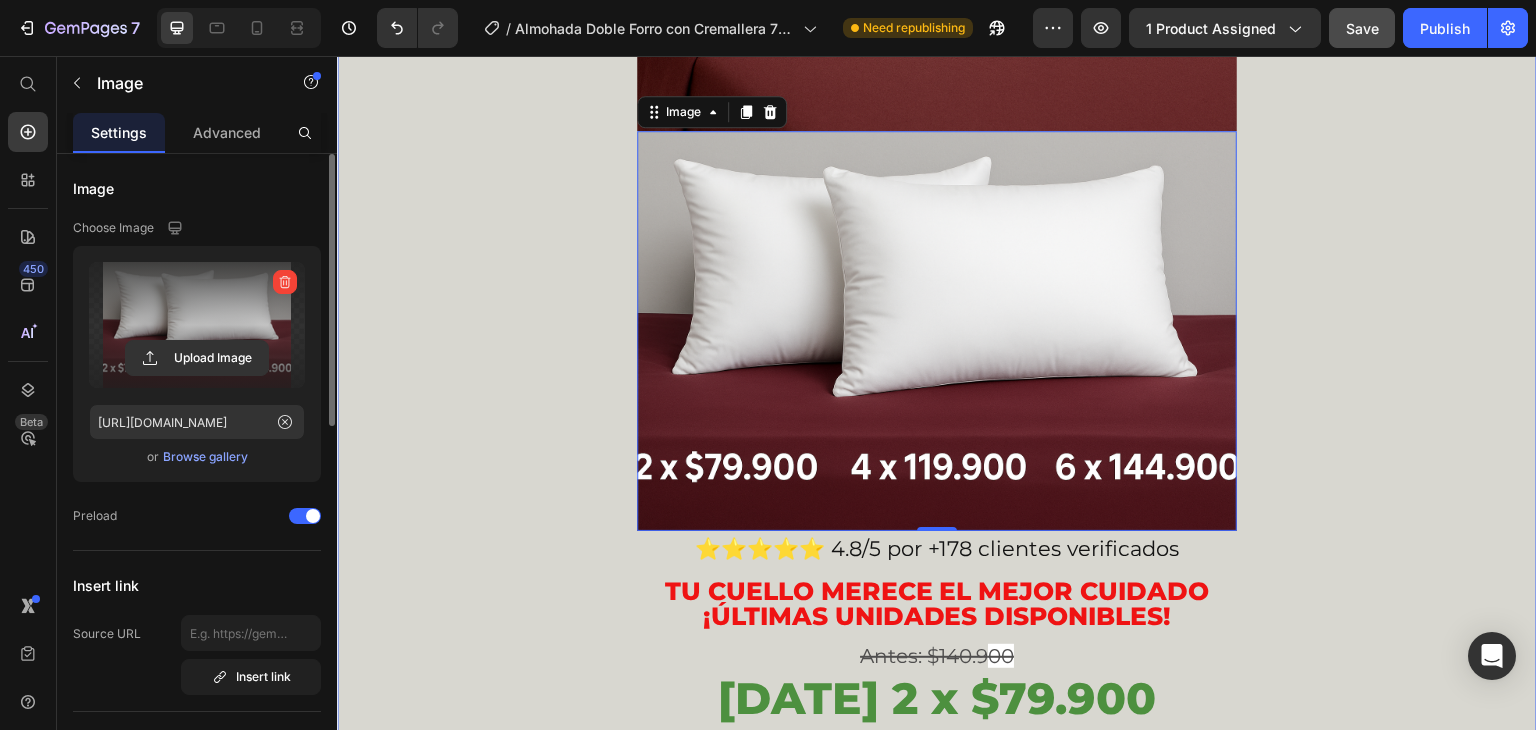 scroll, scrollTop: 800, scrollLeft: 0, axis: vertical 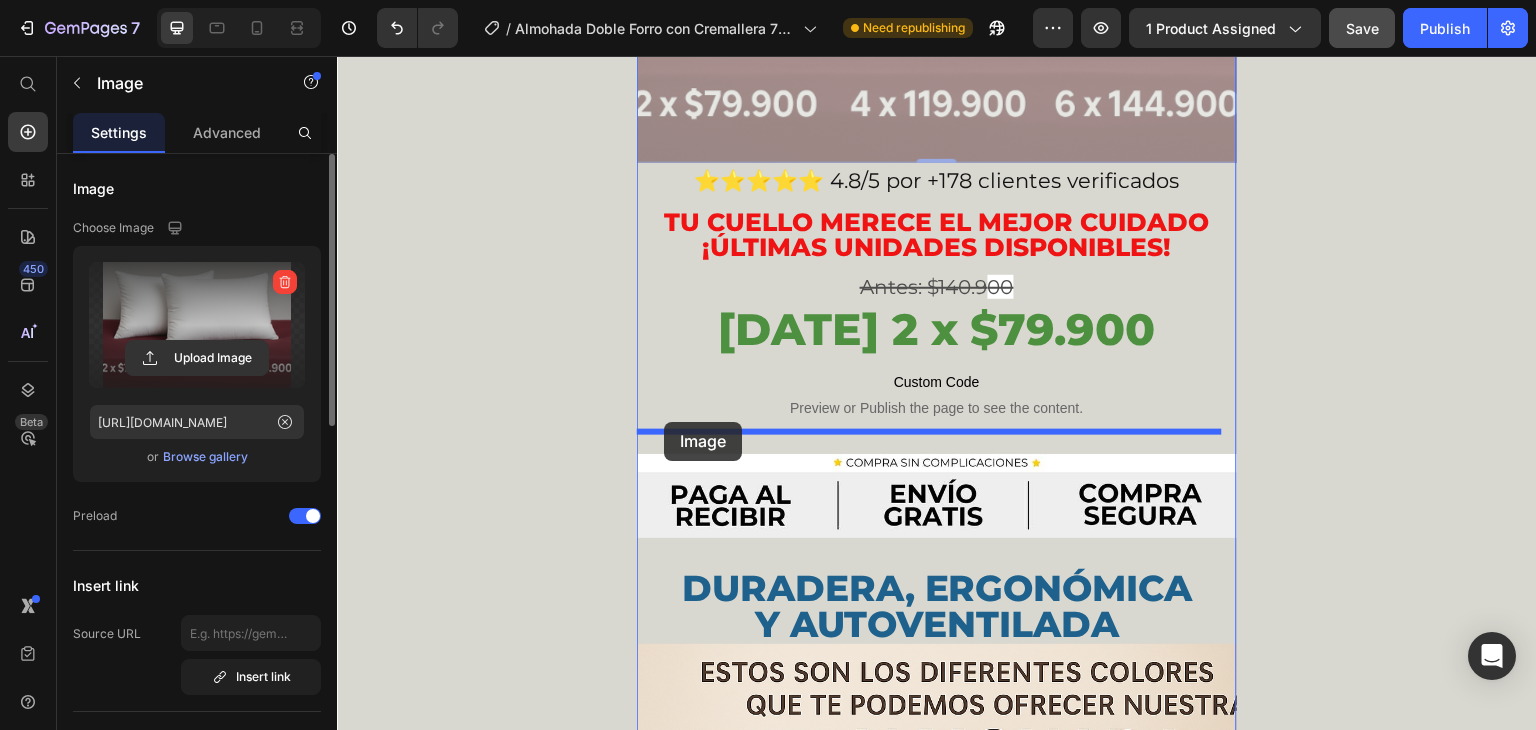 drag, startPoint x: 650, startPoint y: 185, endPoint x: 664, endPoint y: 422, distance: 237.41315 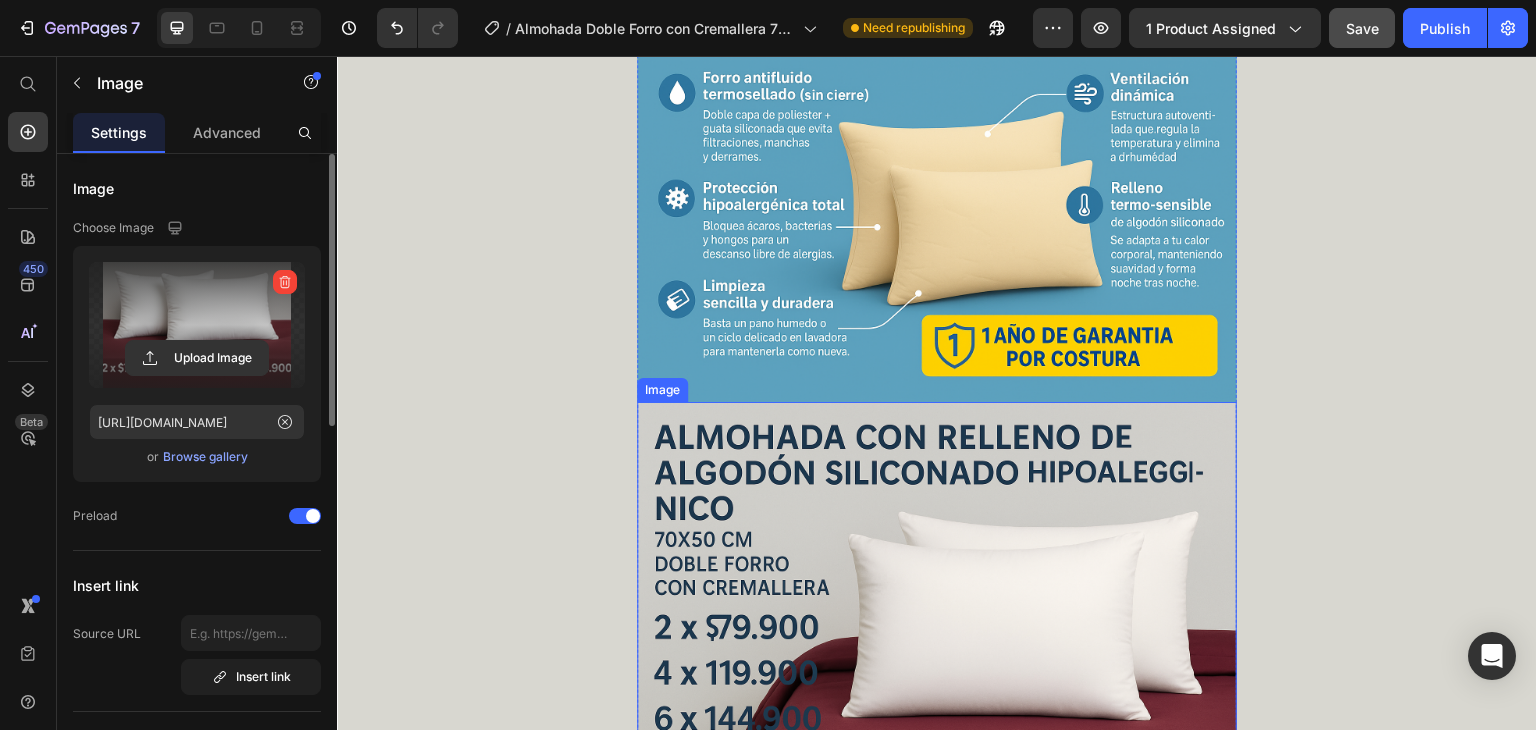 scroll, scrollTop: 3468, scrollLeft: 0, axis: vertical 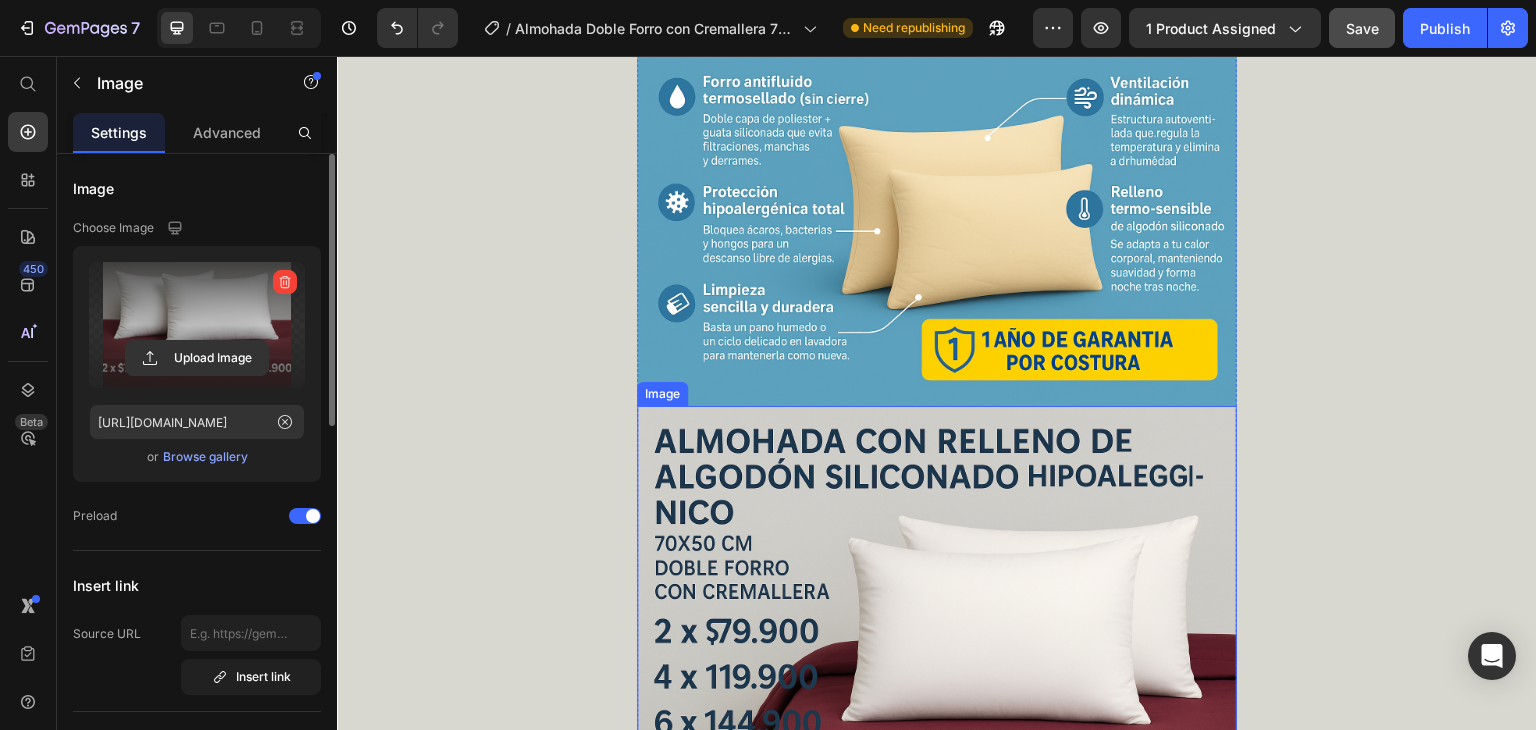 click at bounding box center (937, 606) 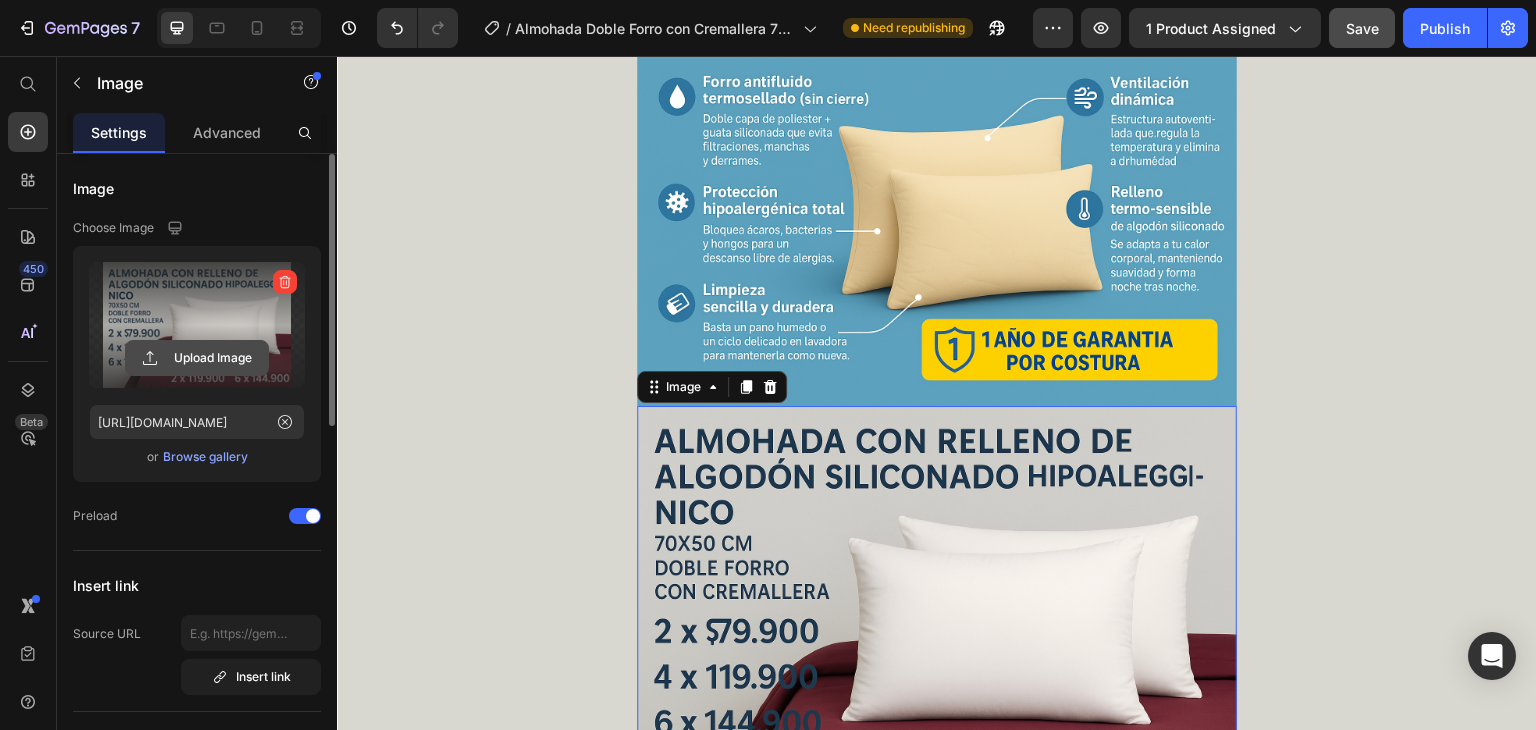 click 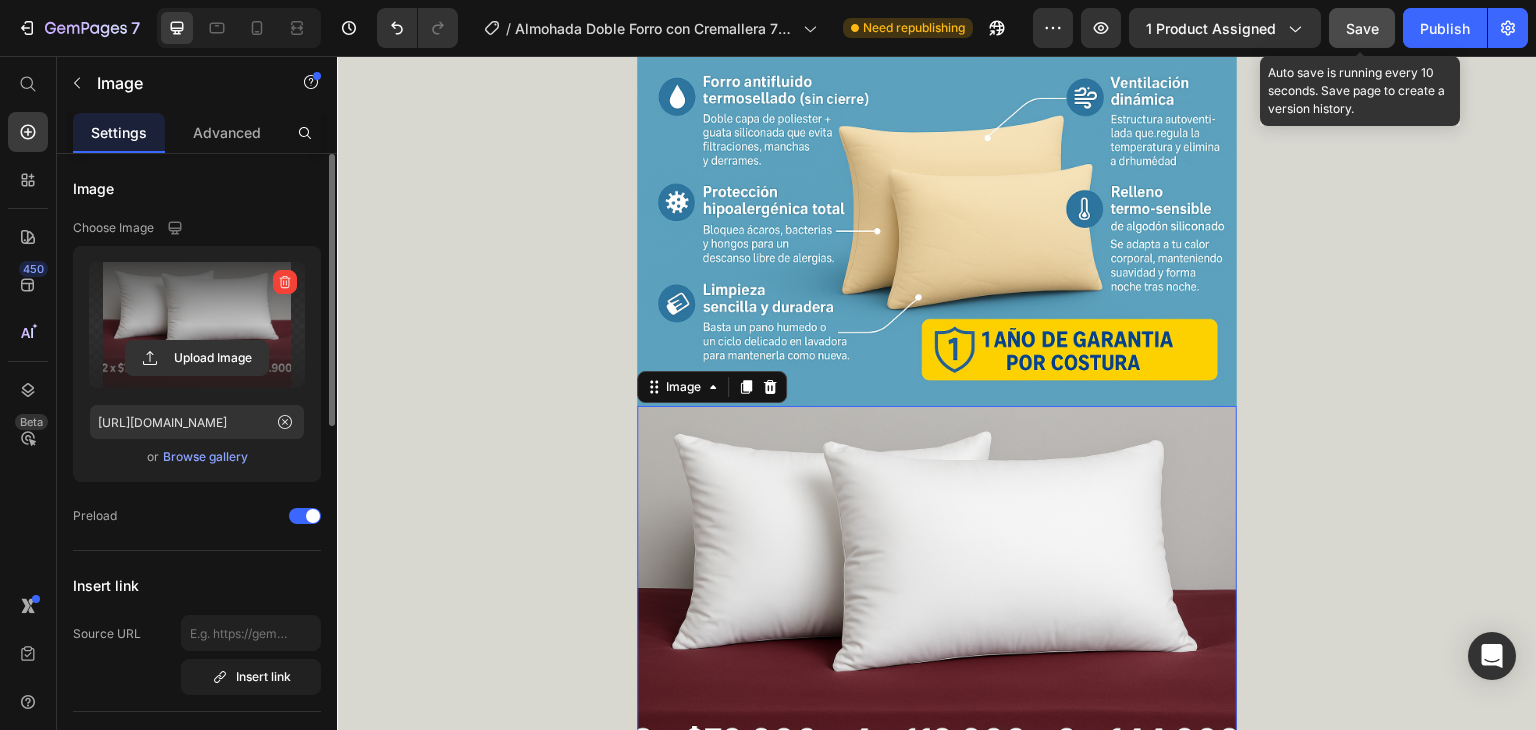 click on "Save" 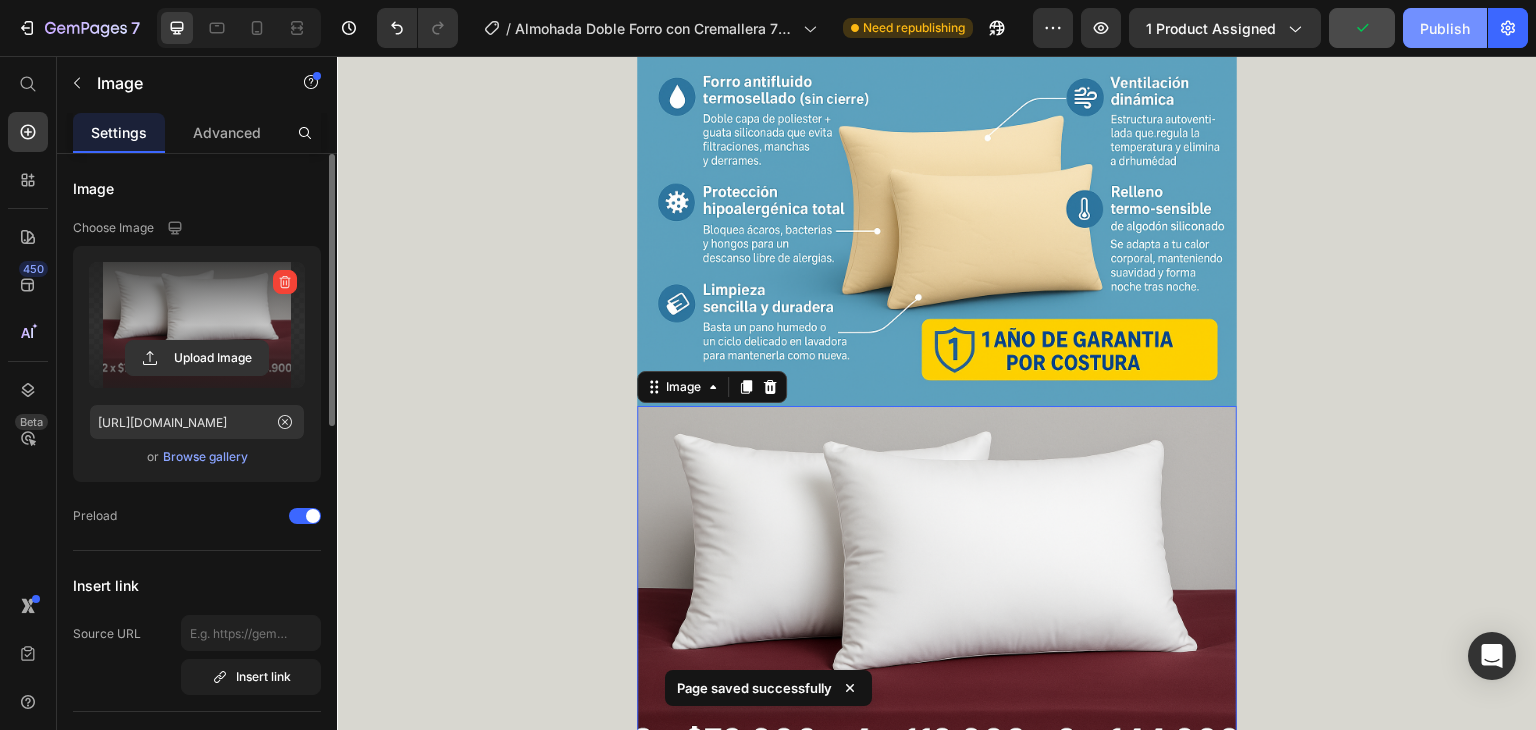click on "Publish" 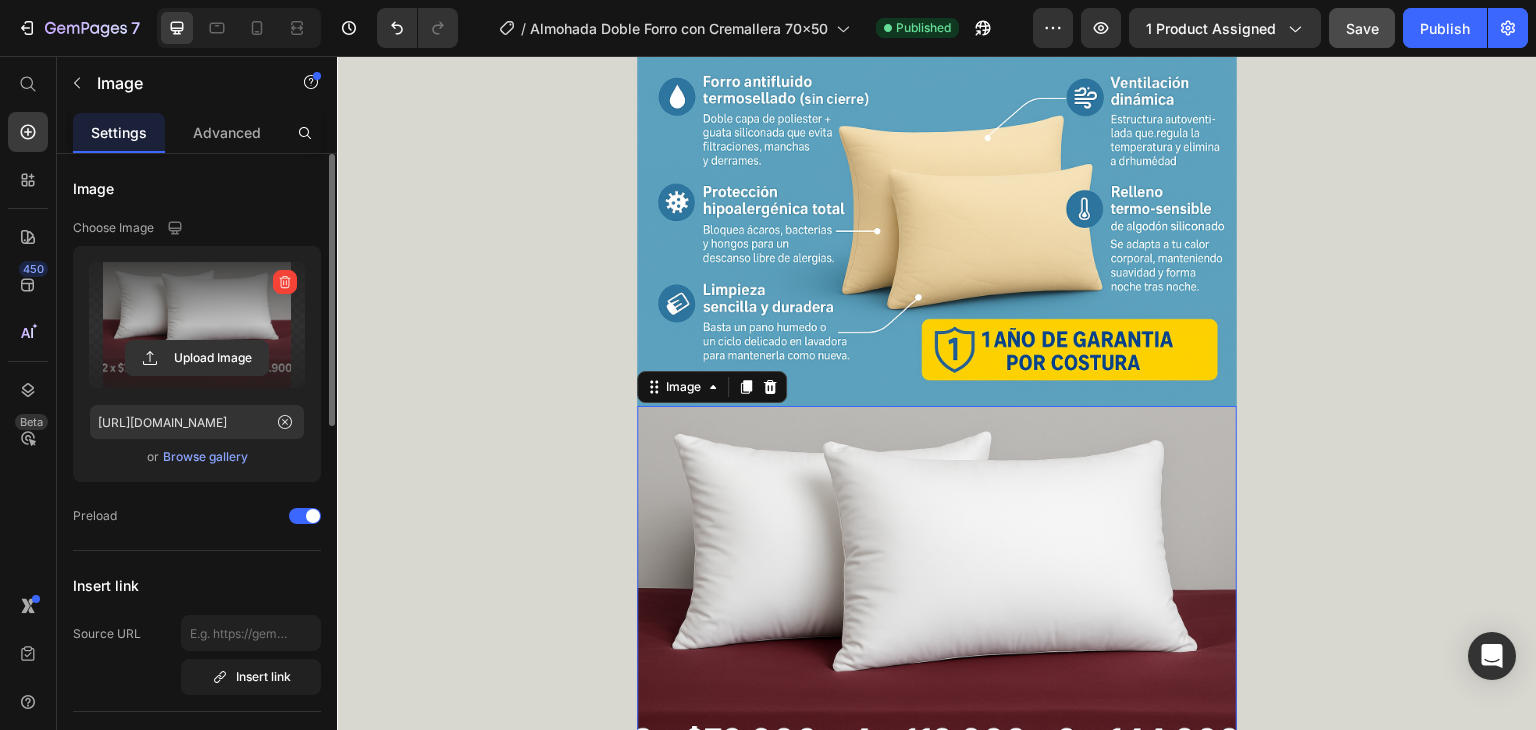 click at bounding box center (937, 606) 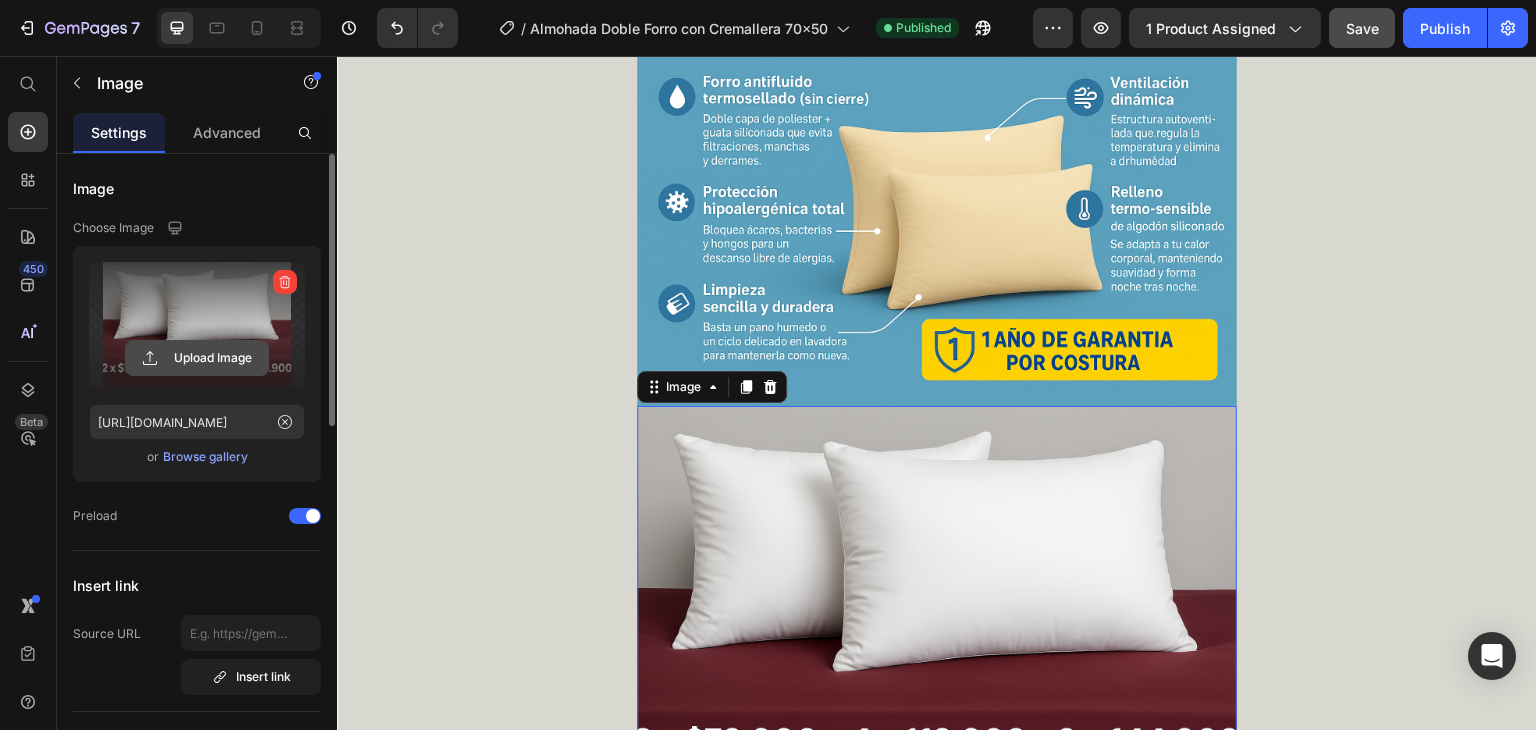 click 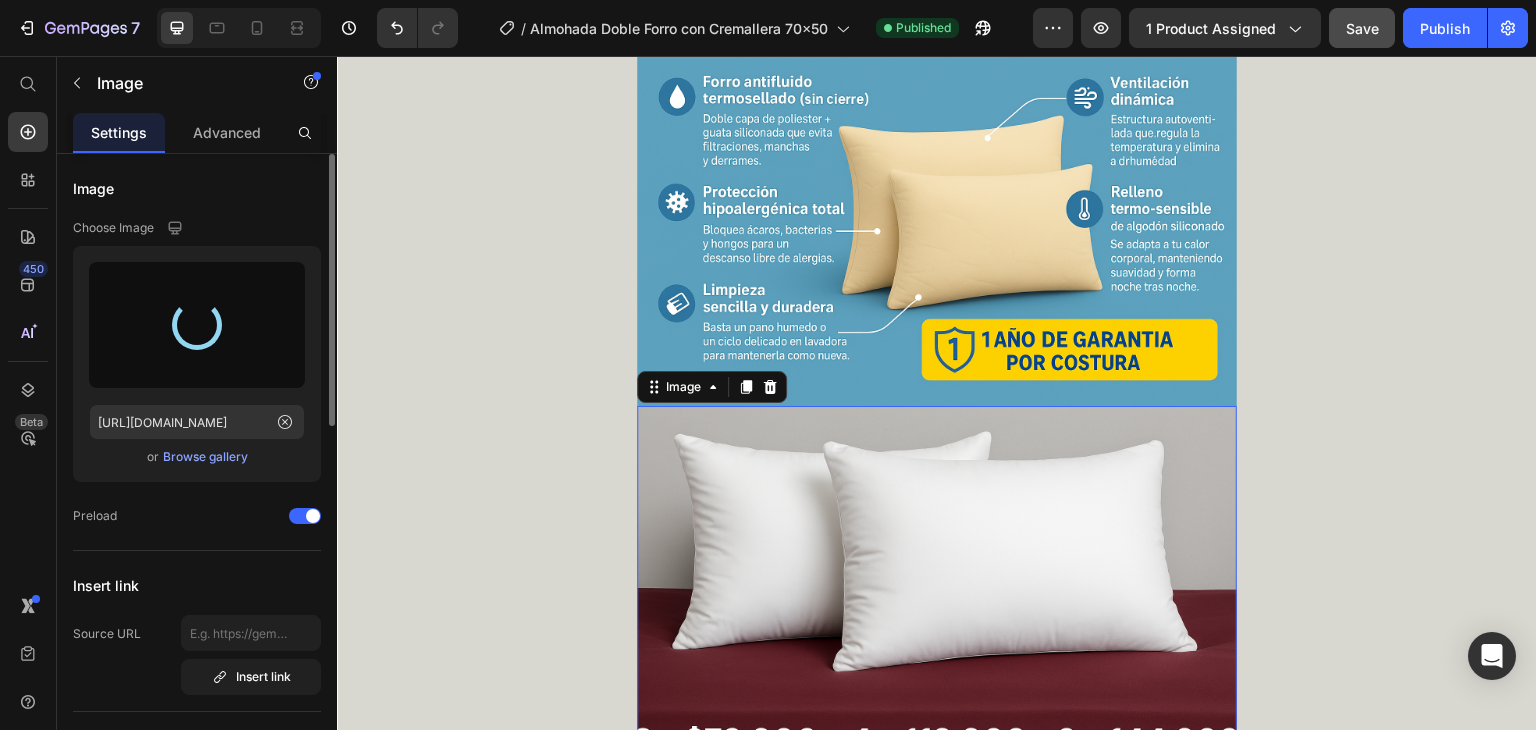 type on "[URL][DOMAIN_NAME]" 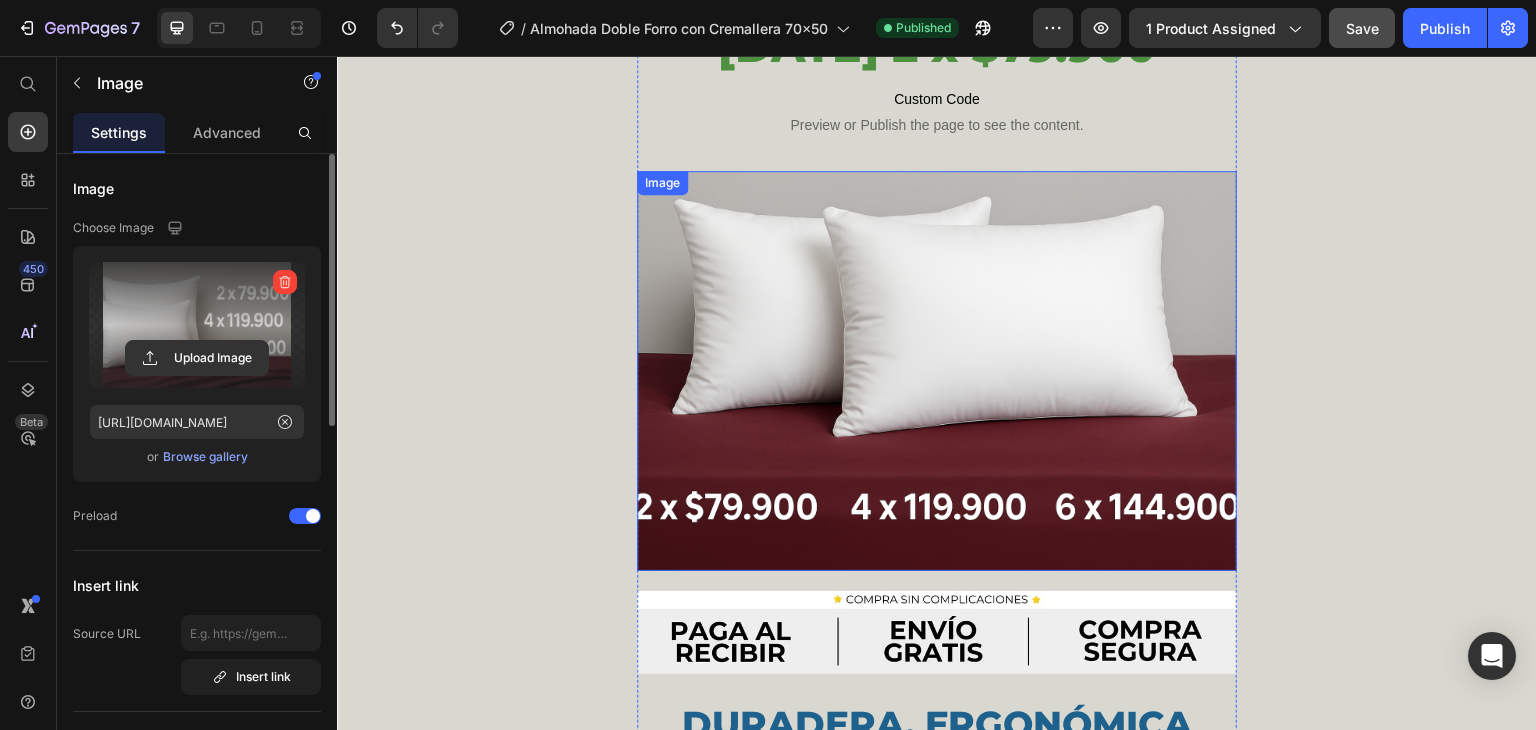 scroll, scrollTop: 1068, scrollLeft: 0, axis: vertical 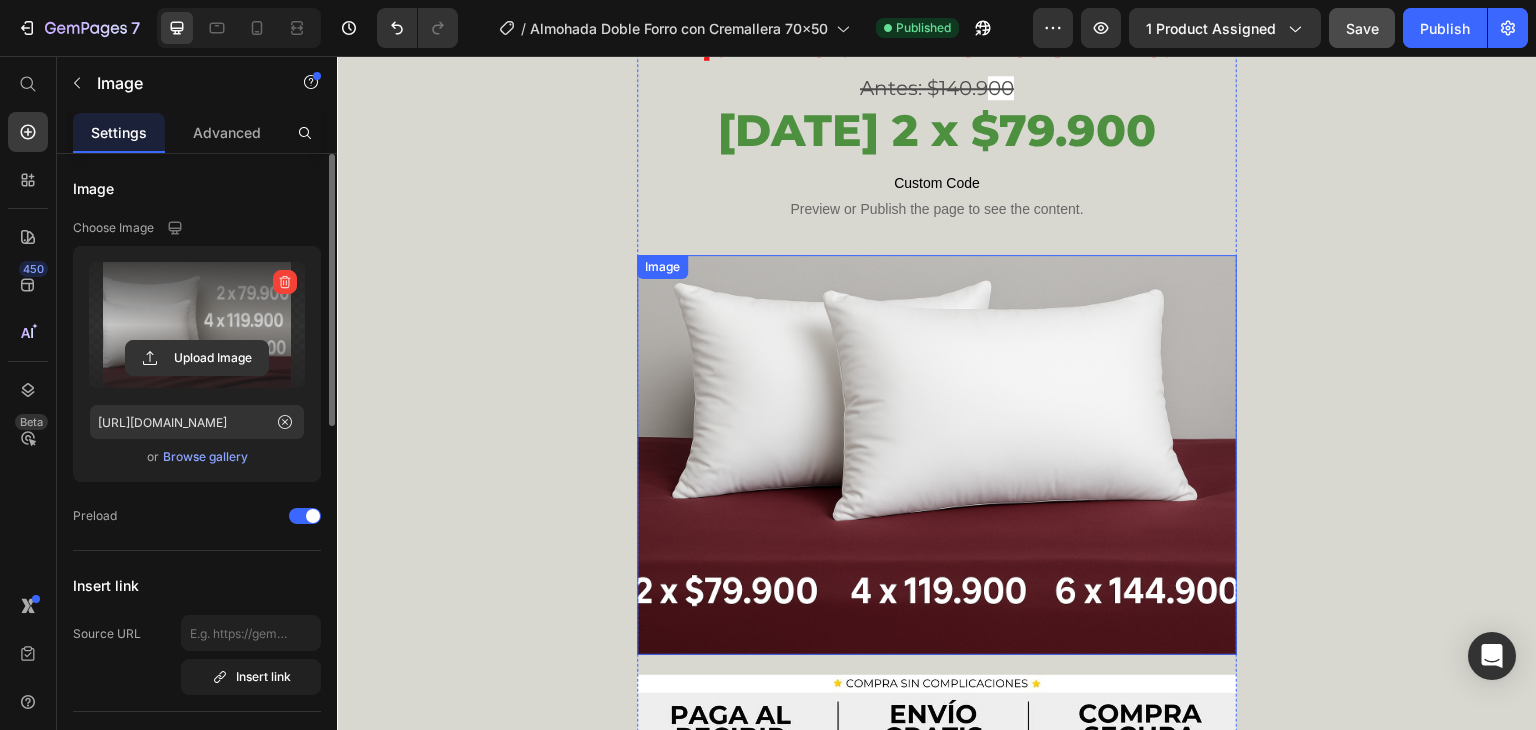 click at bounding box center (937, 455) 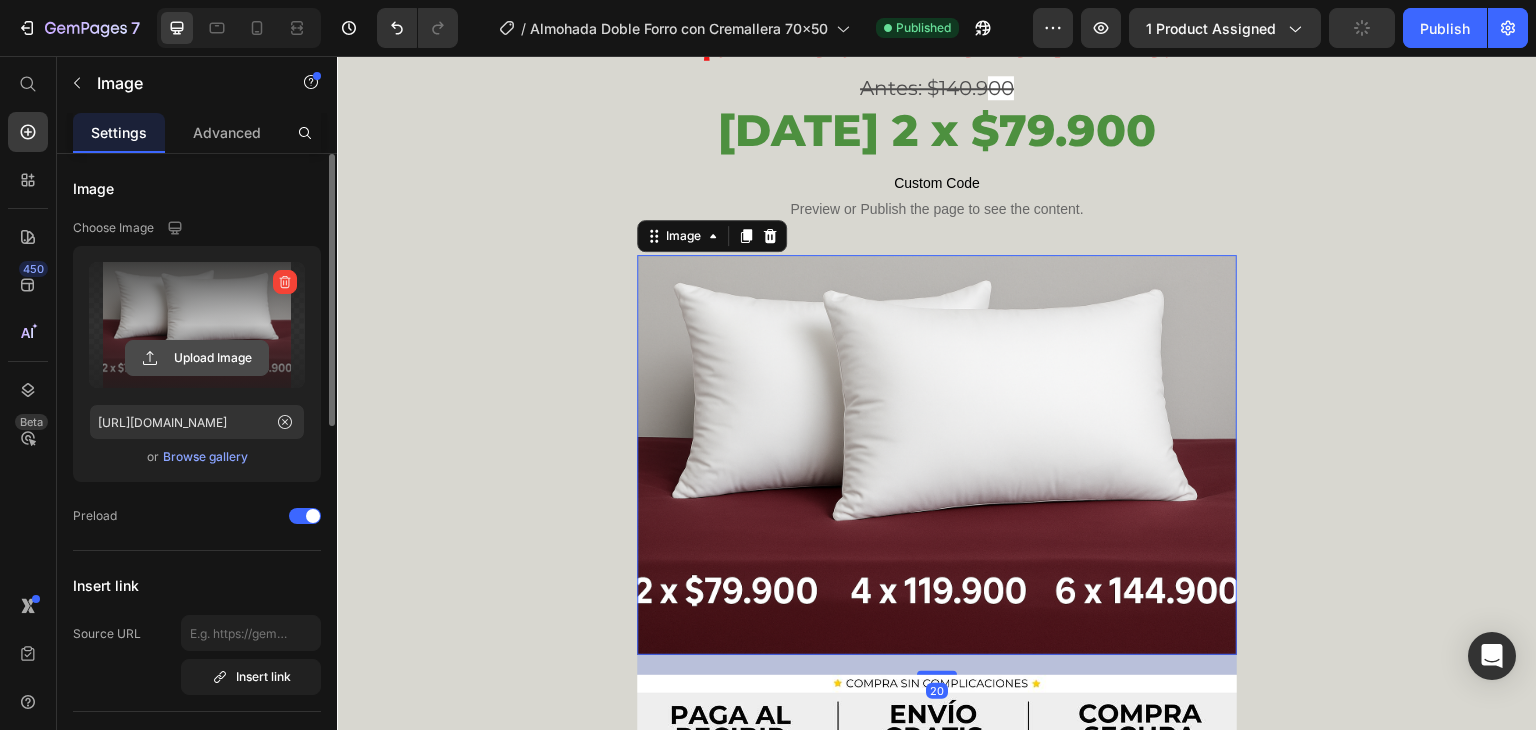 click 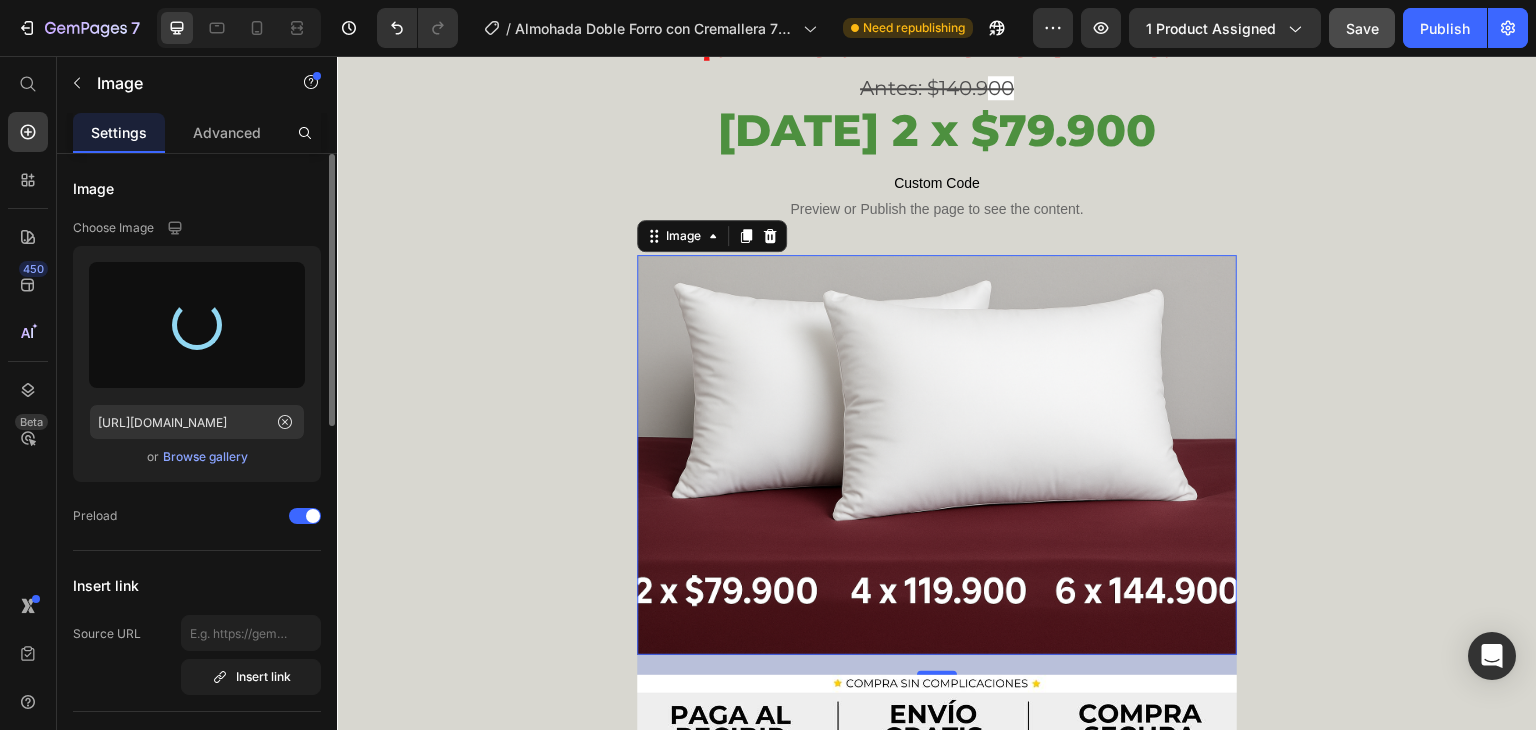 type on "[URL][DOMAIN_NAME]" 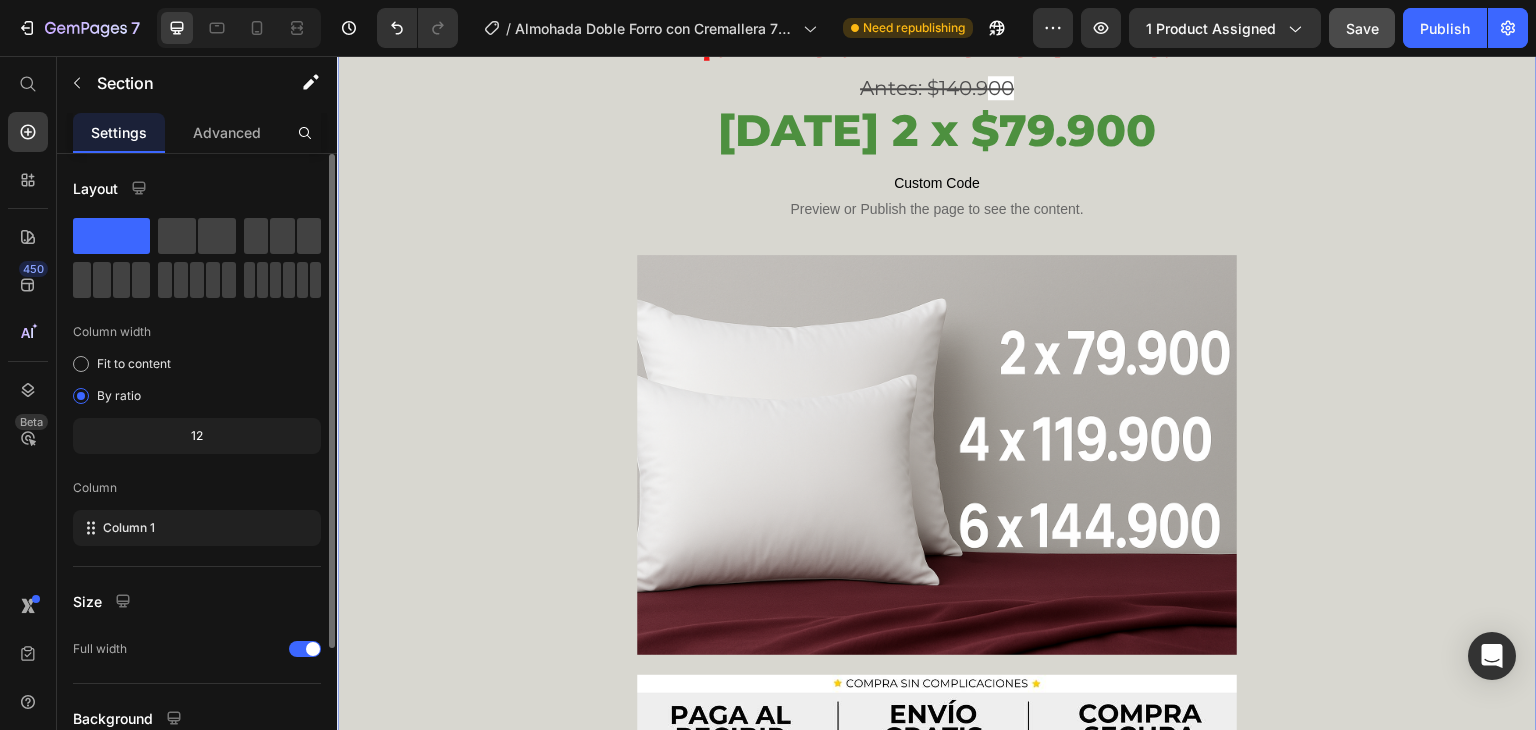 click on "👉🏻😱¡OFERTA POR TIEMPO LIMITADO!😱👈🏻 Heading Image ⭐⭐⭐⭐⭐ 4.8/5 por +178 clientes verificados Heading Tu cuello merece el mejor cuidado ¡últimas unidades disponibles! Heading Antes: $140.9 00 Heading [DATE] 2 x $79.900 Heading
Custom Code
Preview or Publish the page to see the content. Custom Code Image Image Duradera, ergonómica  y autoventilada Heading Image BENEFICIOS DESDE LA PRIMERA NOCHE Heading 💧  Forro antifluido termosellado  (sin cierre) Doble capa de poliéster + guata siliconada que evita filtraciones, manchas y derrames.  🦠  Protección hipoalergénica total Bloquea [MEDICAL_DATA], bacterias y hongos para un descanso libre de alergias.  🌬️  Ventilación dinámica Estructura autoventilada que regula la temperatura y elimina la humedad.  🌡️  Relleno termo-sensible de algodón siliconad o Se adapta a tu calor corporal, manteniendo suavidad y forma noche tras noche.  🧽  Limpieza sencilla y duradera  🛡️  1 año de garantía por costura" at bounding box center [937, 3091] 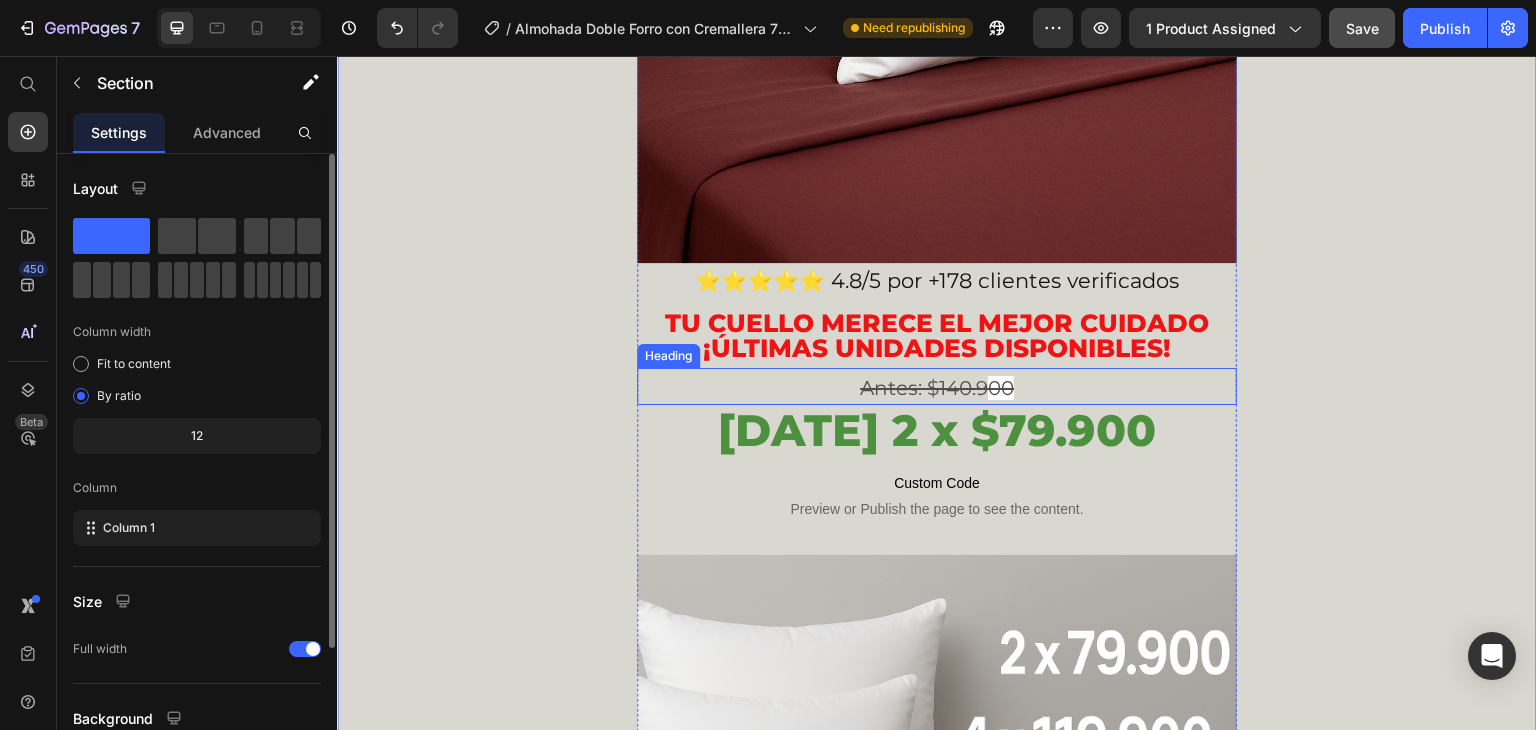 scroll, scrollTop: 1168, scrollLeft: 0, axis: vertical 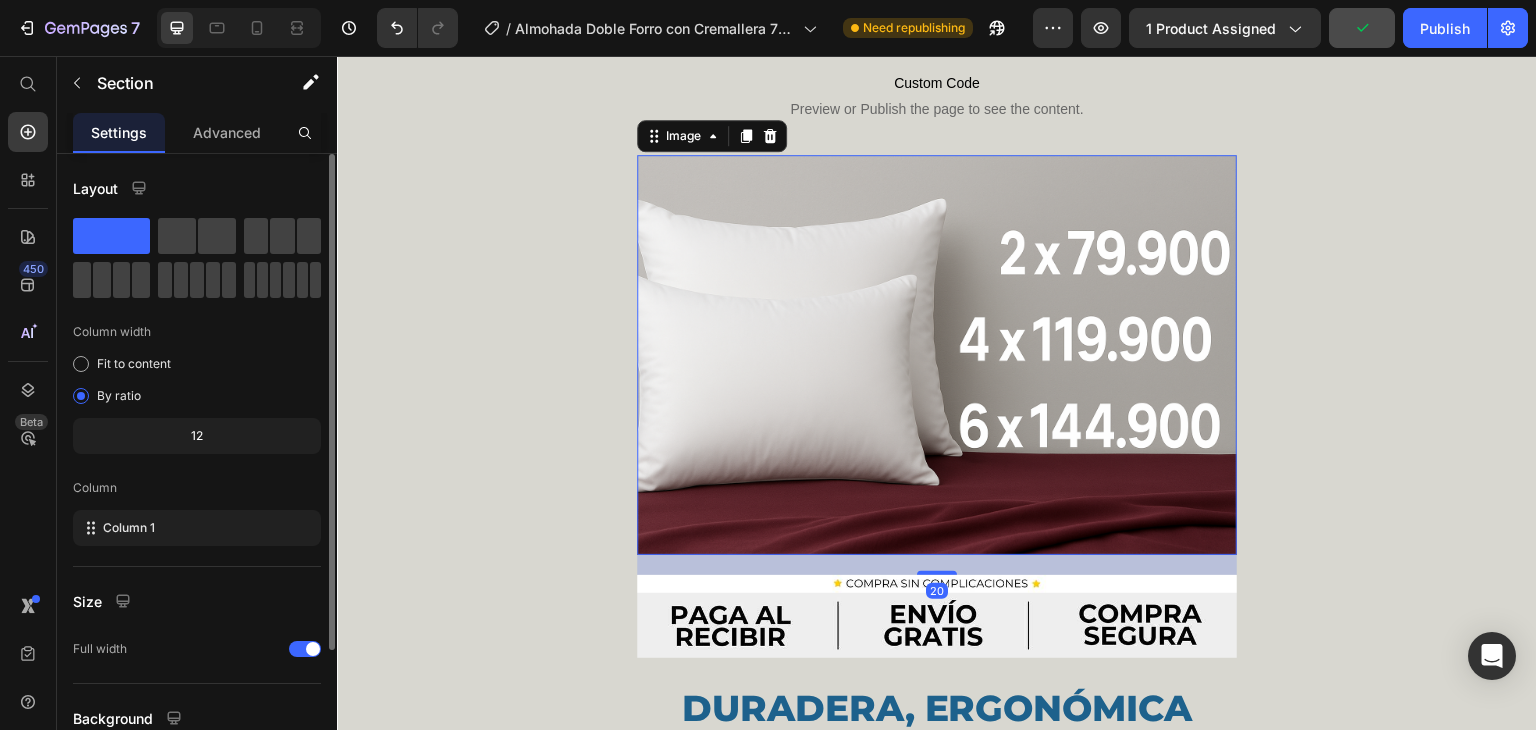 click at bounding box center (937, 355) 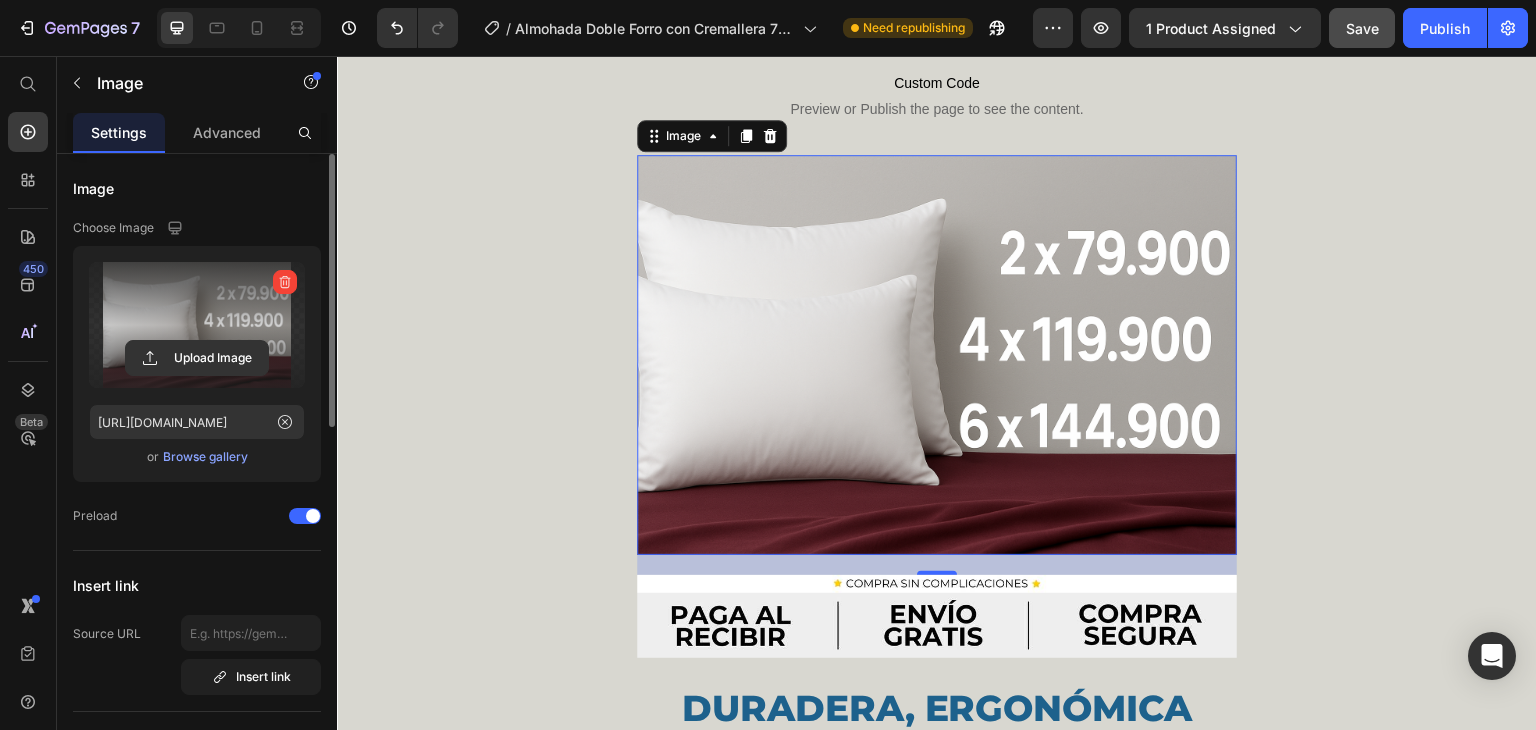 click at bounding box center (197, 325) 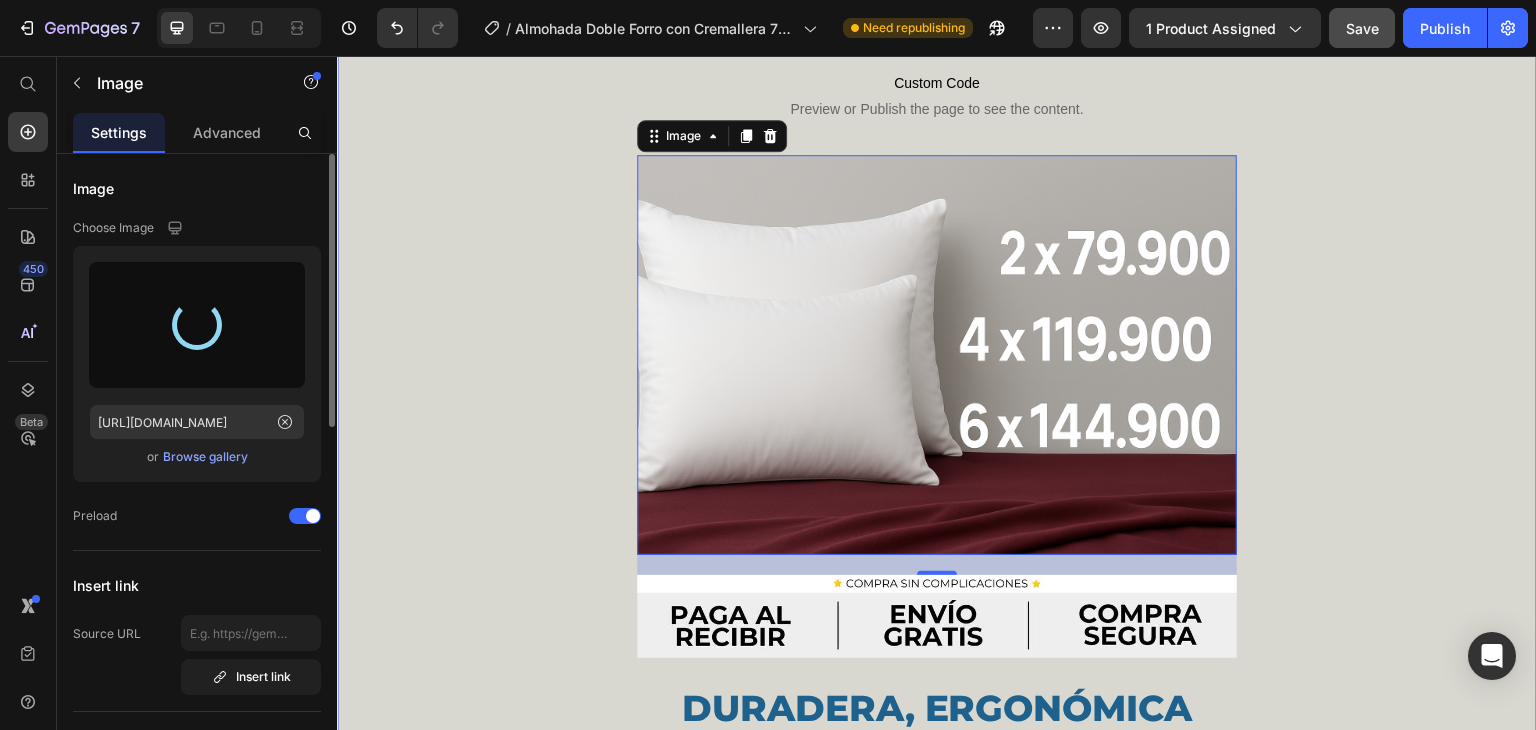 type on "[URL][DOMAIN_NAME]" 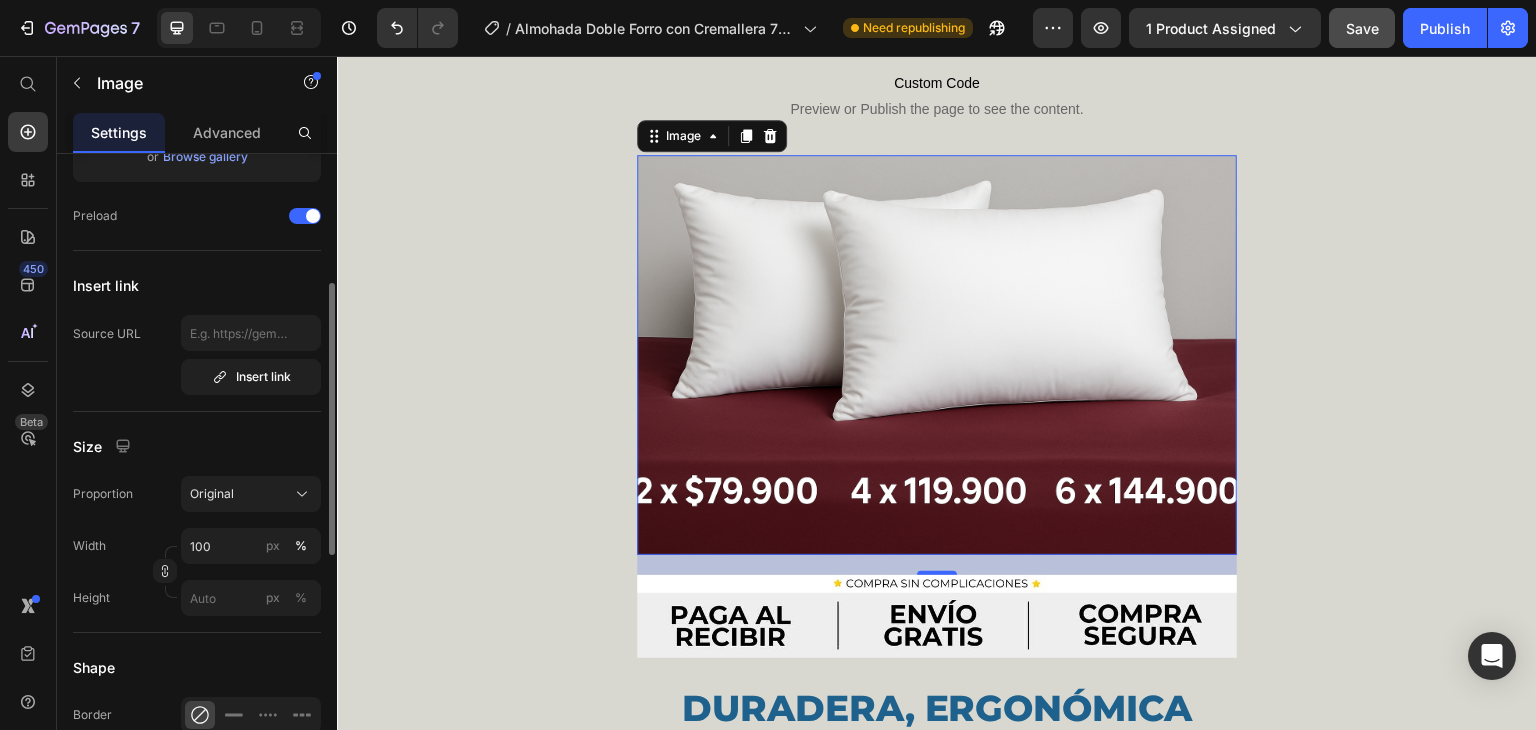 scroll, scrollTop: 400, scrollLeft: 0, axis: vertical 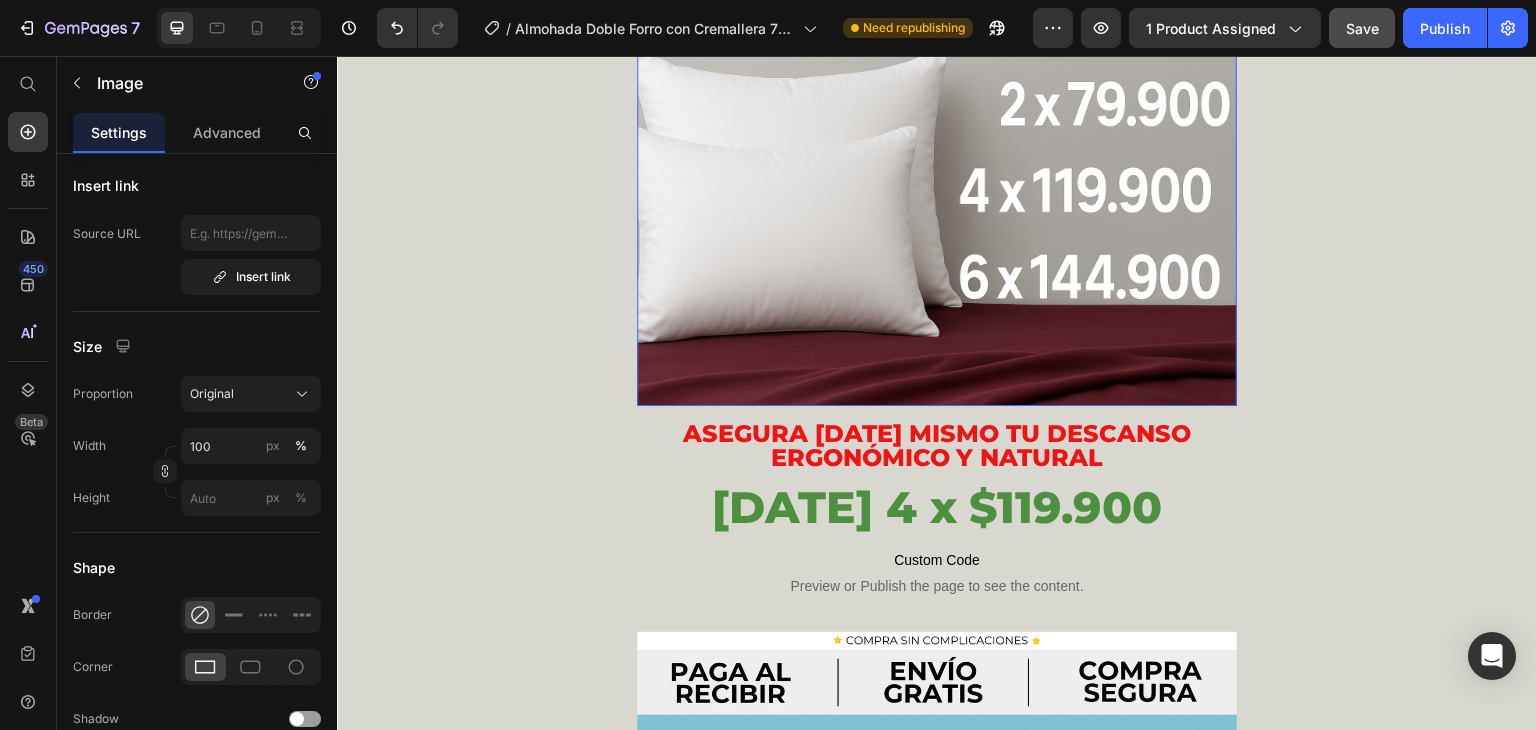 click at bounding box center [937, 206] 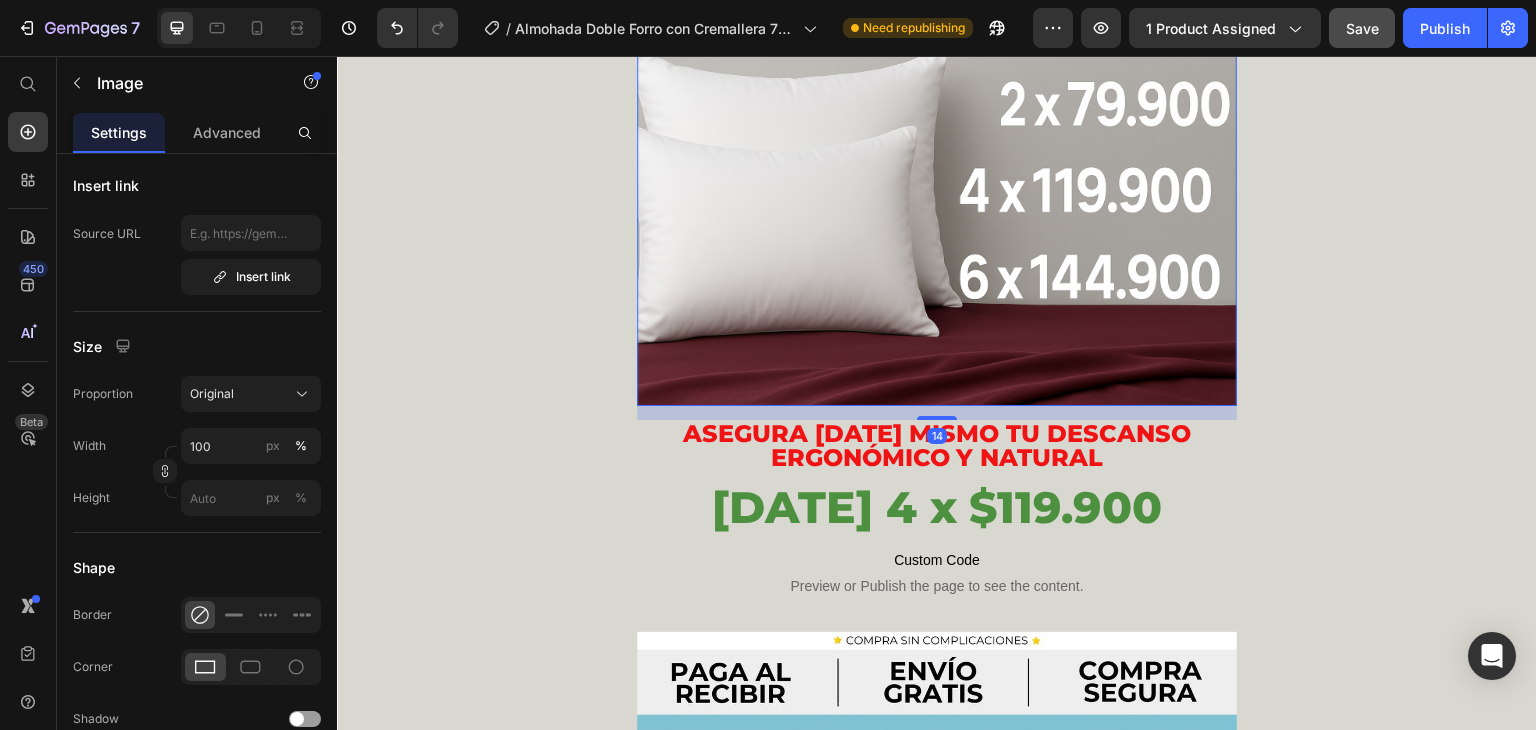 click at bounding box center (937, 206) 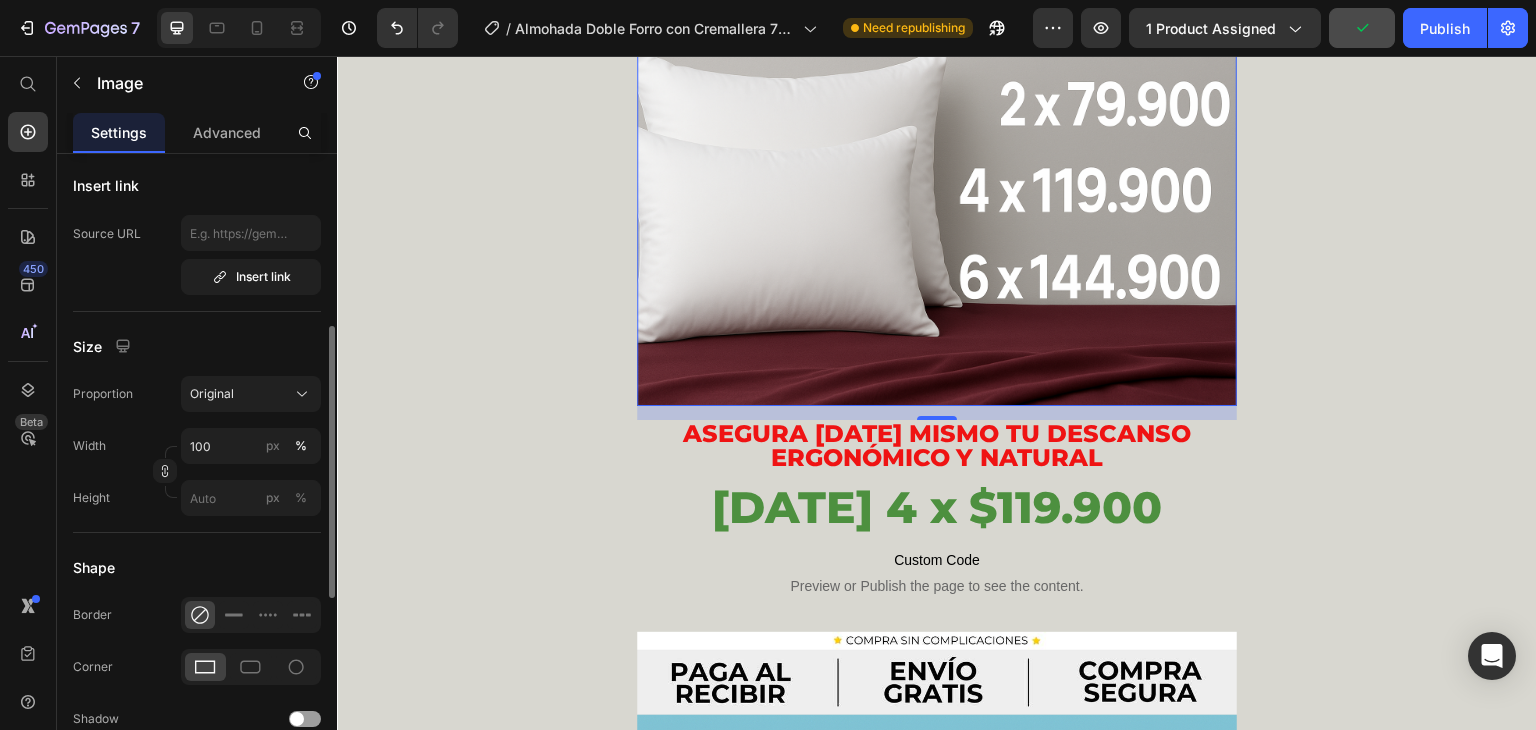 scroll, scrollTop: 0, scrollLeft: 0, axis: both 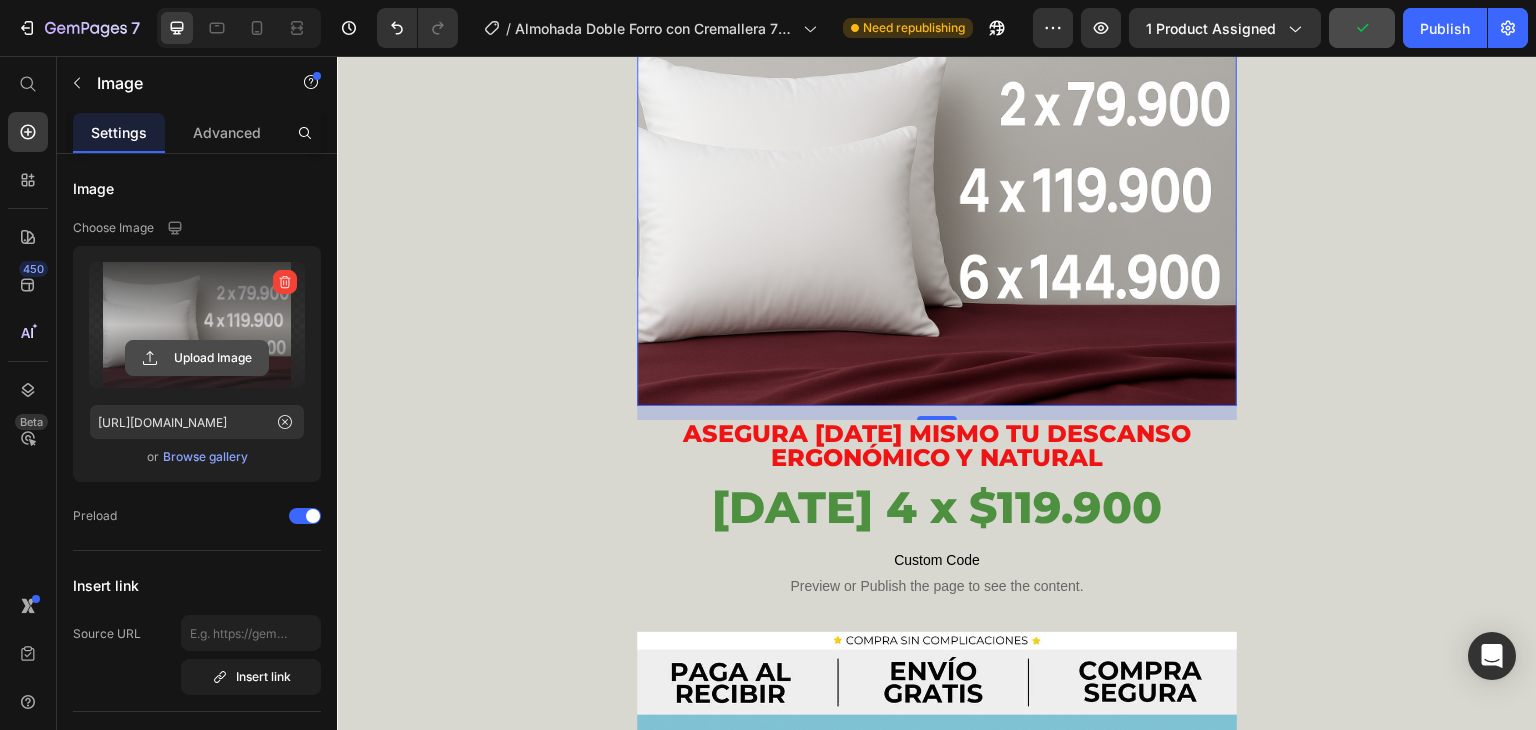 click 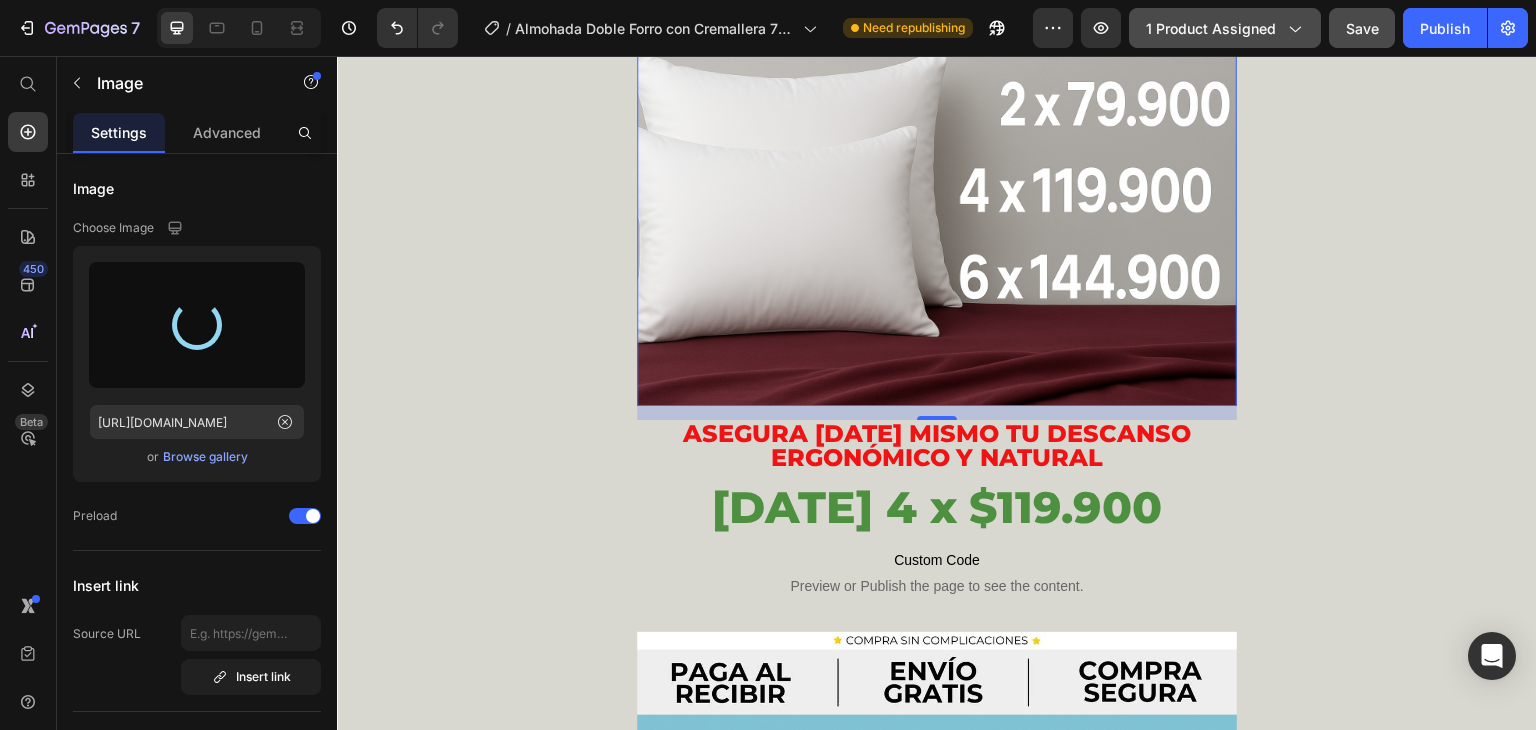 type on "[URL][DOMAIN_NAME]" 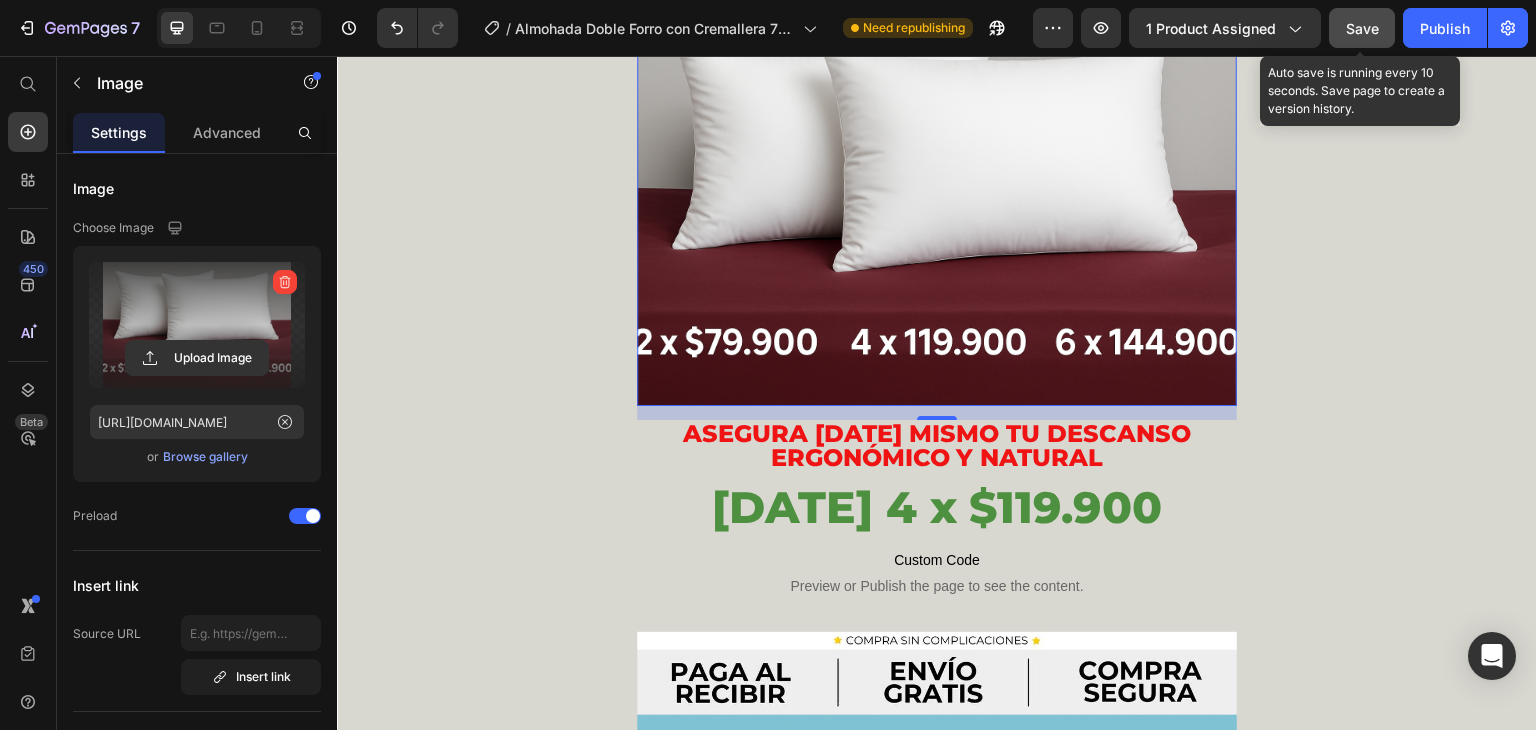 click on "Save" at bounding box center (1362, 28) 